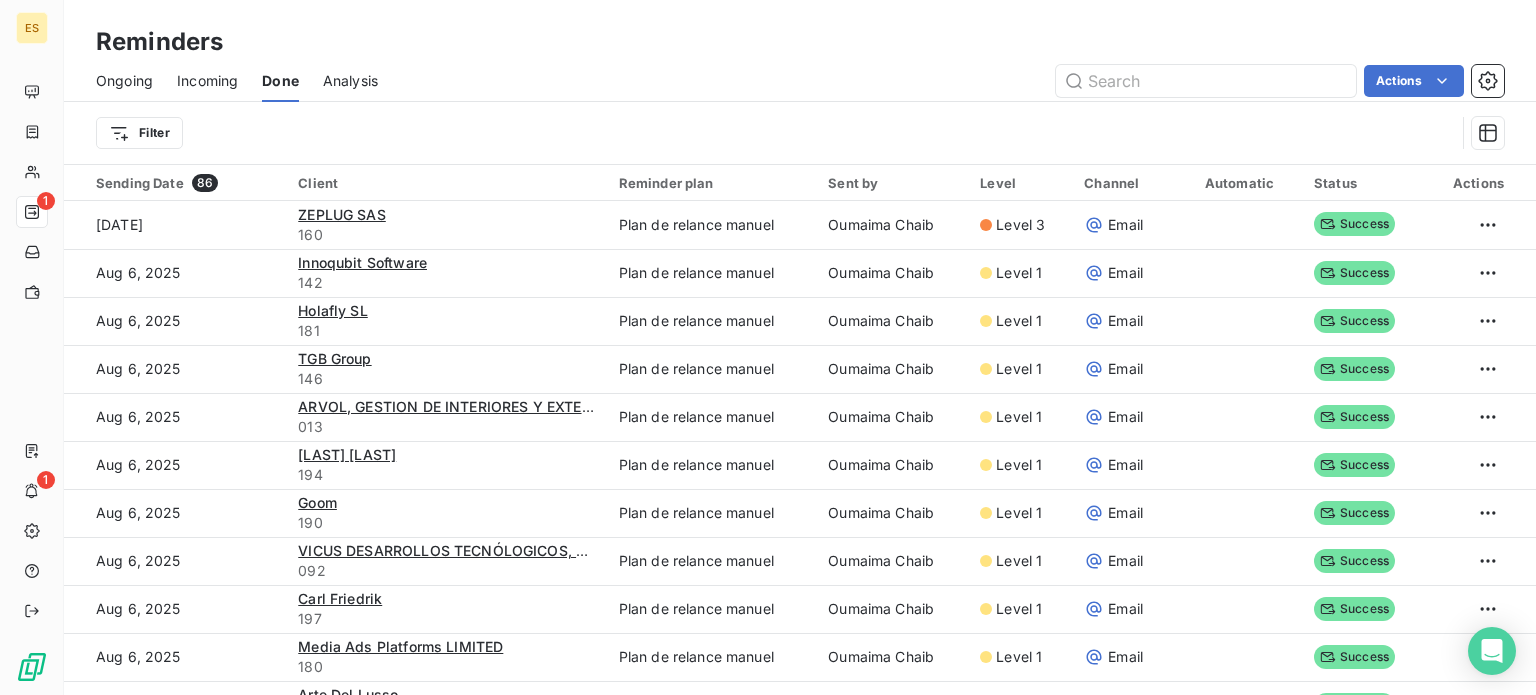 scroll, scrollTop: 0, scrollLeft: 0, axis: both 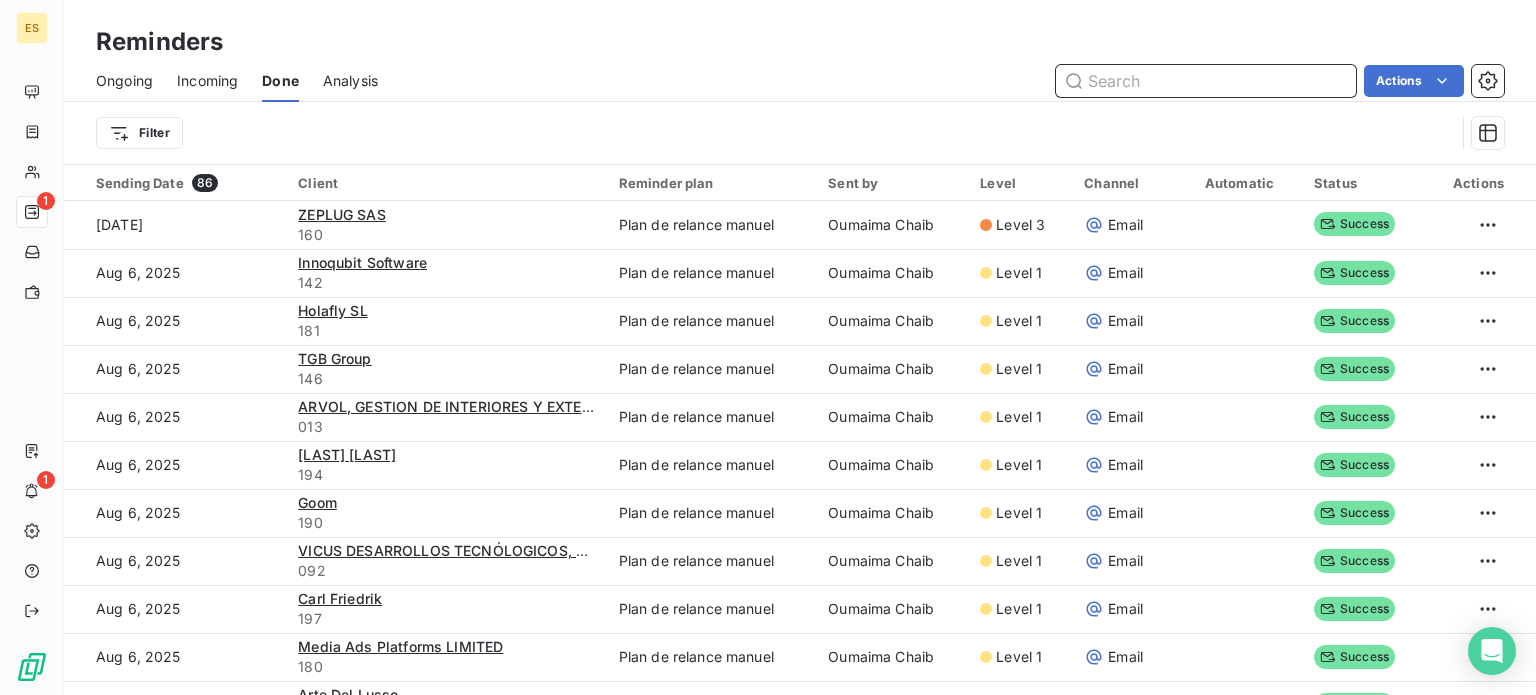 click at bounding box center (1206, 81) 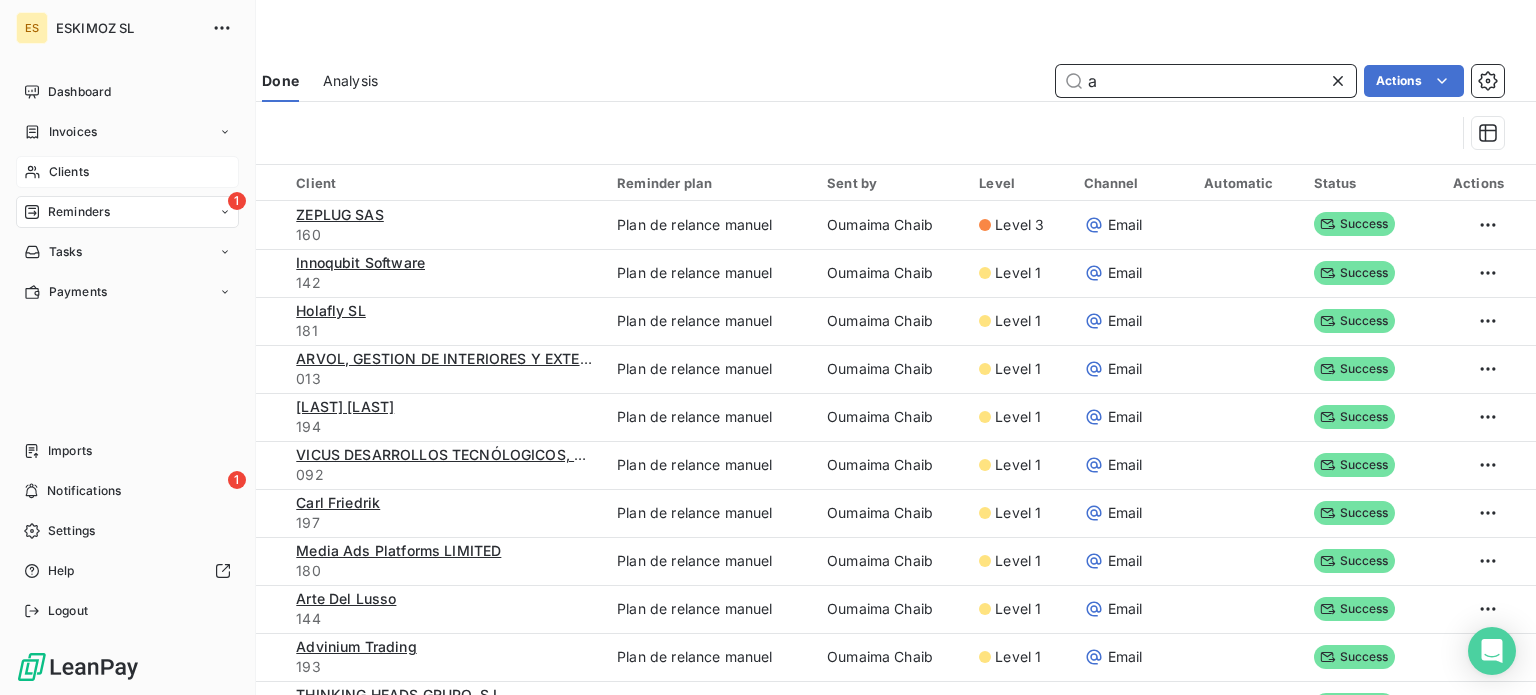 type on "a" 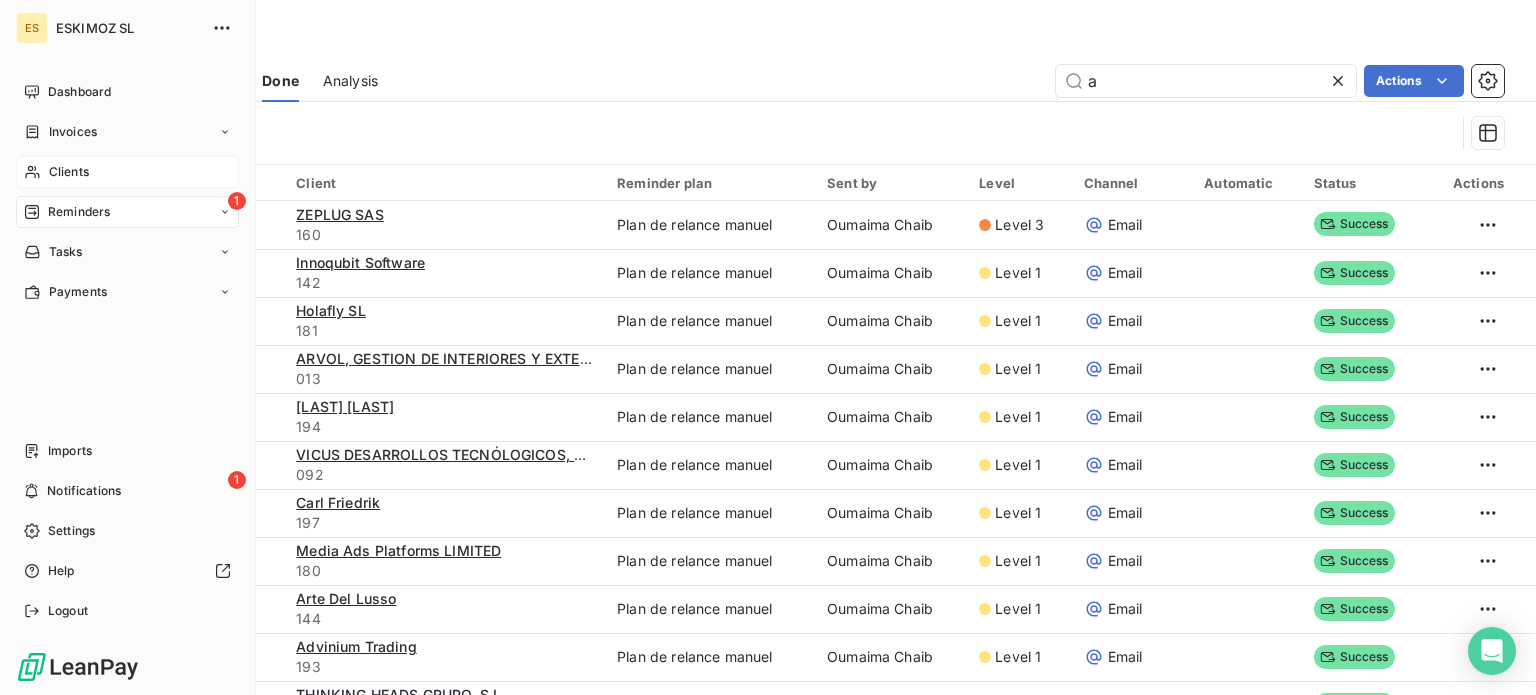 click on "Clients" at bounding box center [127, 172] 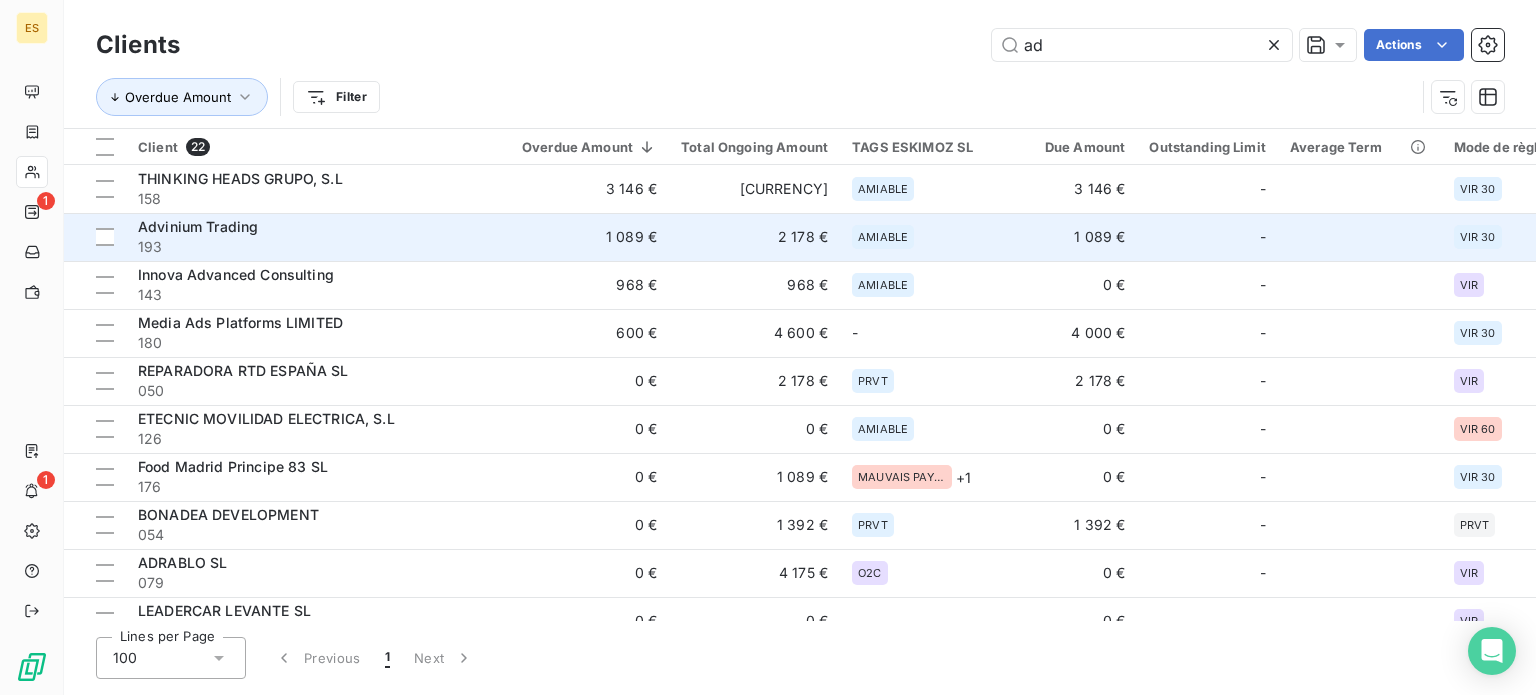 type on "ad" 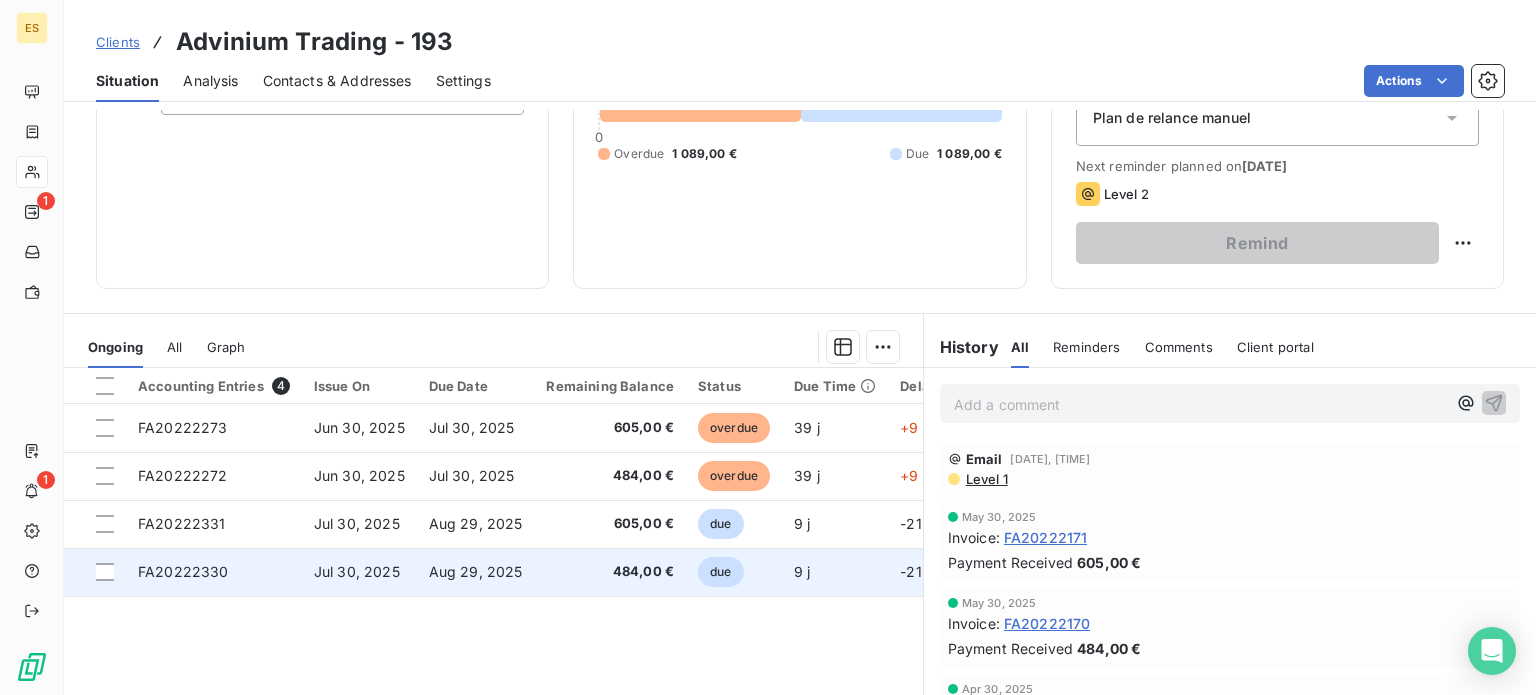 scroll, scrollTop: 350, scrollLeft: 0, axis: vertical 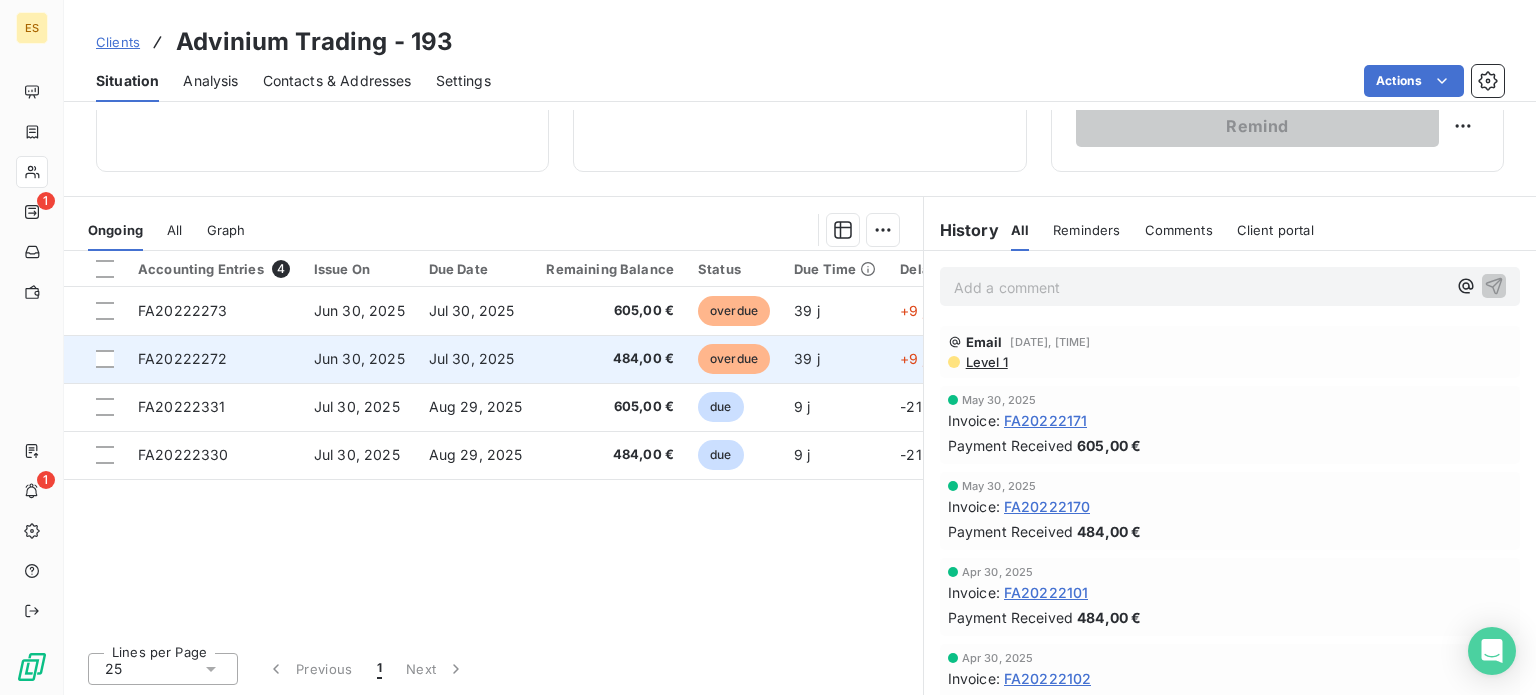 click on "484,00 €" at bounding box center [610, 359] 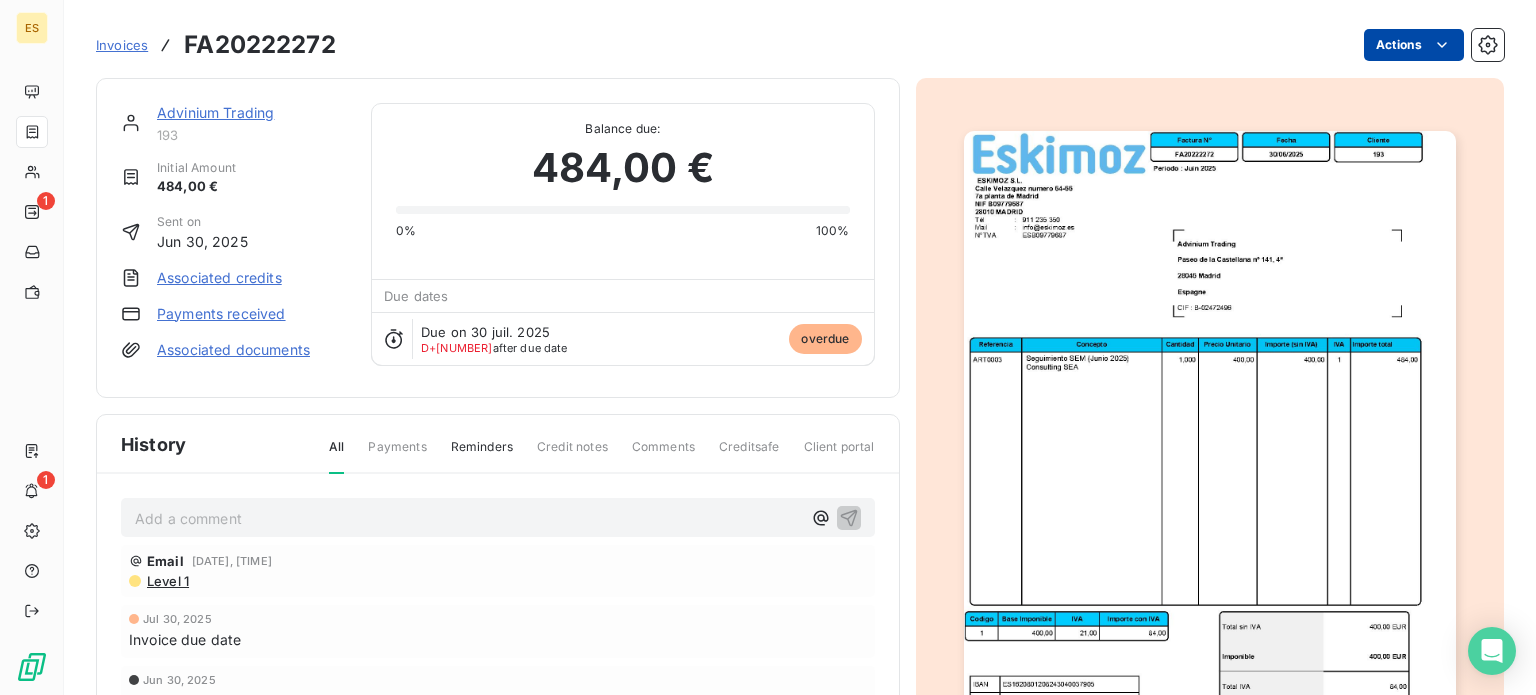 click on "ES [NUMBER] [NUMBER] Invoices FA[NUMBER] Actions [LAST] [LAST] [NUMBER] Initial Amount [CURRENCY] Sent on [DATE] Associated credits Payments received Associated documents Balance due: [CURRENCY] [NUMBER]% [NUMBER]% Due dates Due on [DATE] D+[NUMBER] after due date overdue History All Payments Reminders Credit notes Comments Creditsafe Client portal Add a comment ﻿ Email [DATE], [TIME] Level [NUMBER] [DATE] Invoice due date [DATE] Invoice issued" at bounding box center [768, 347] 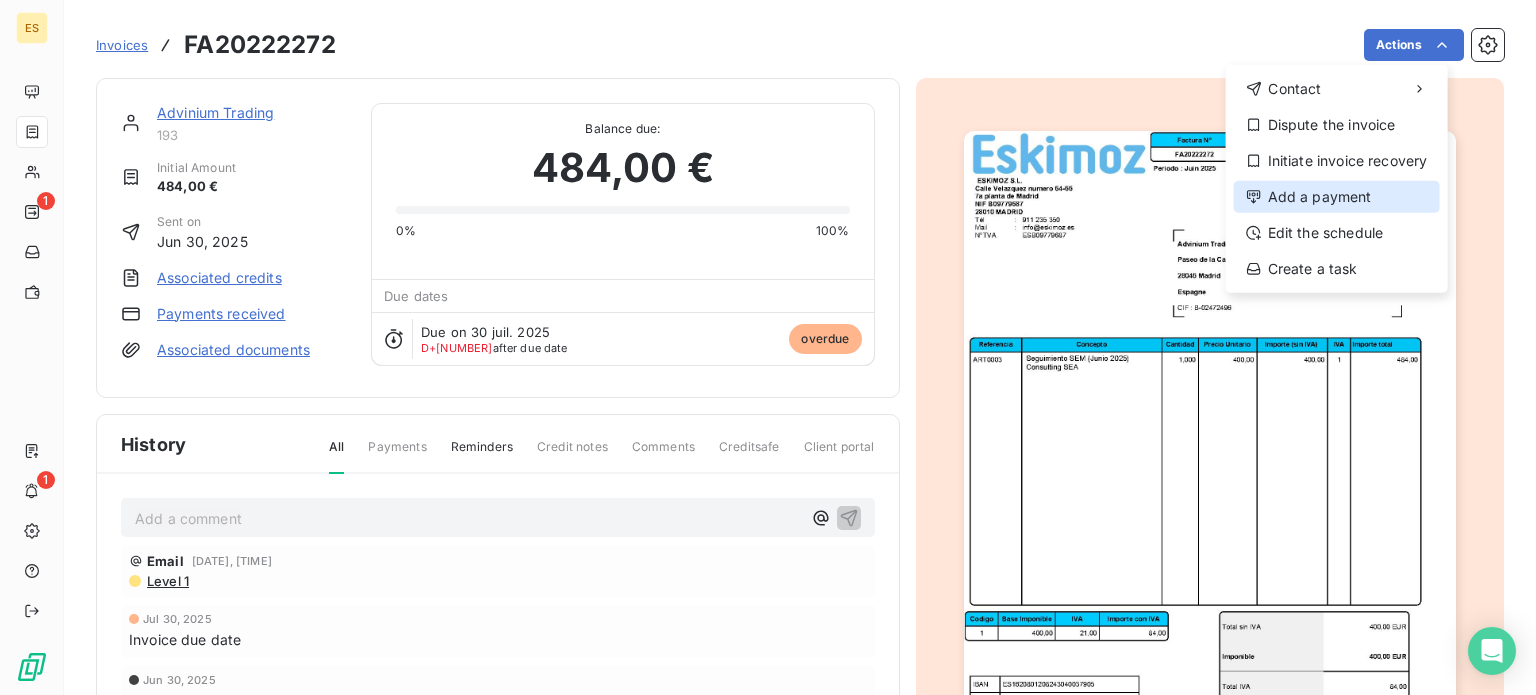 click on "Add a payment" at bounding box center (1337, 197) 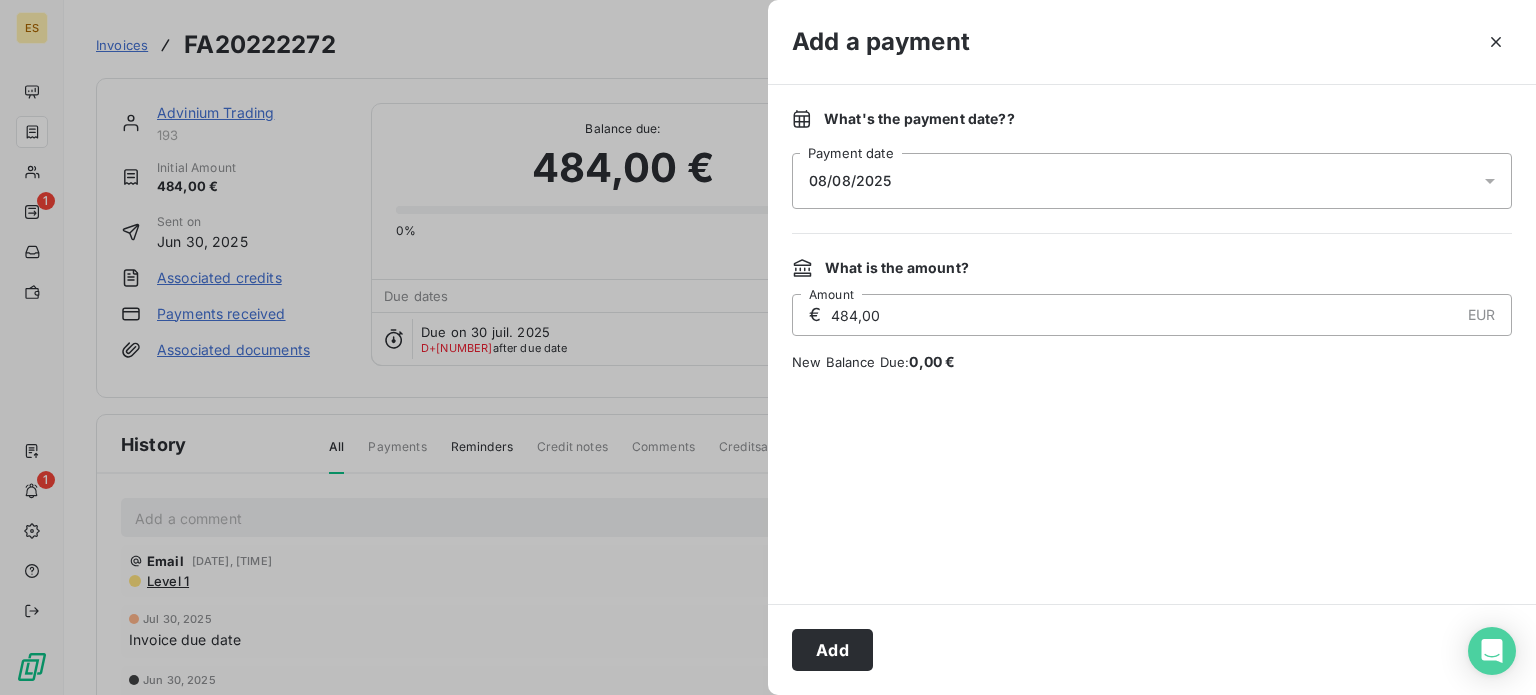 click on "08/08/2025" at bounding box center (850, 181) 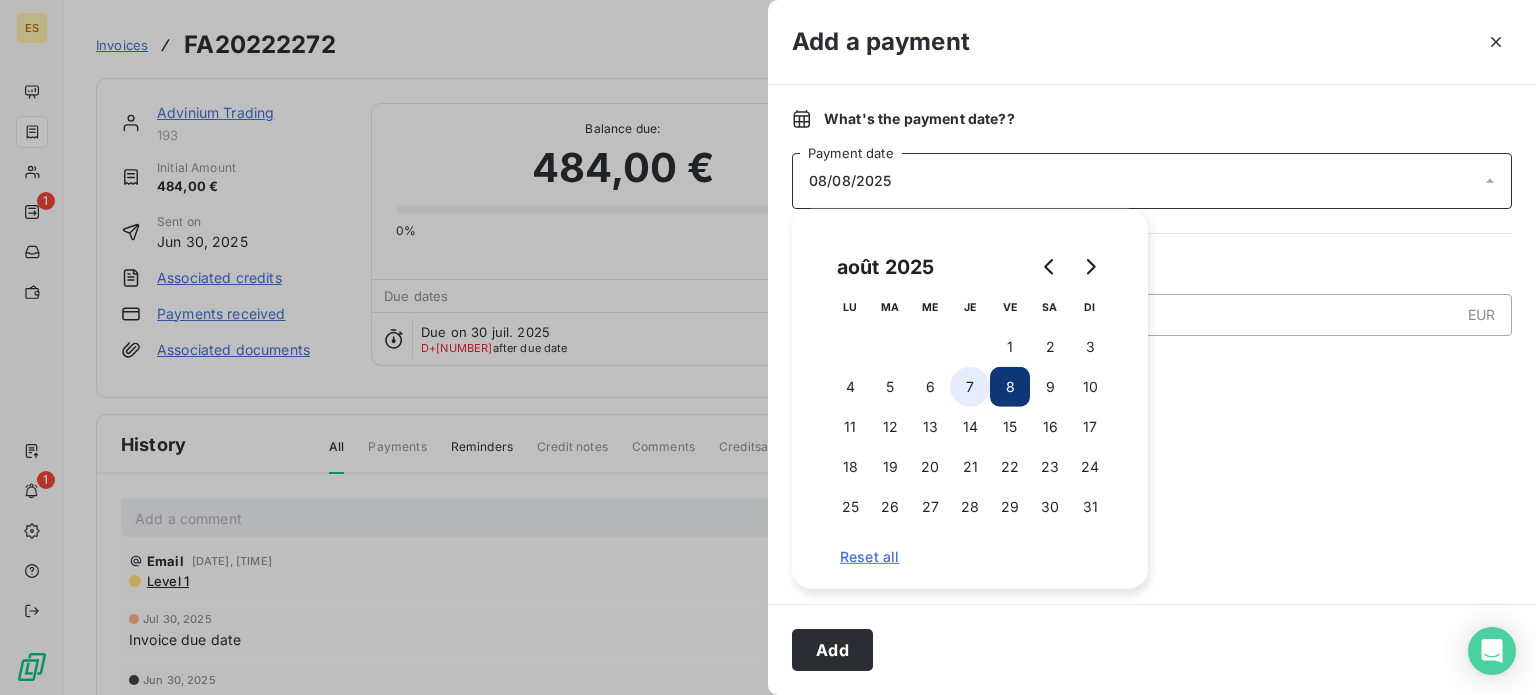 click on "7" at bounding box center [970, 387] 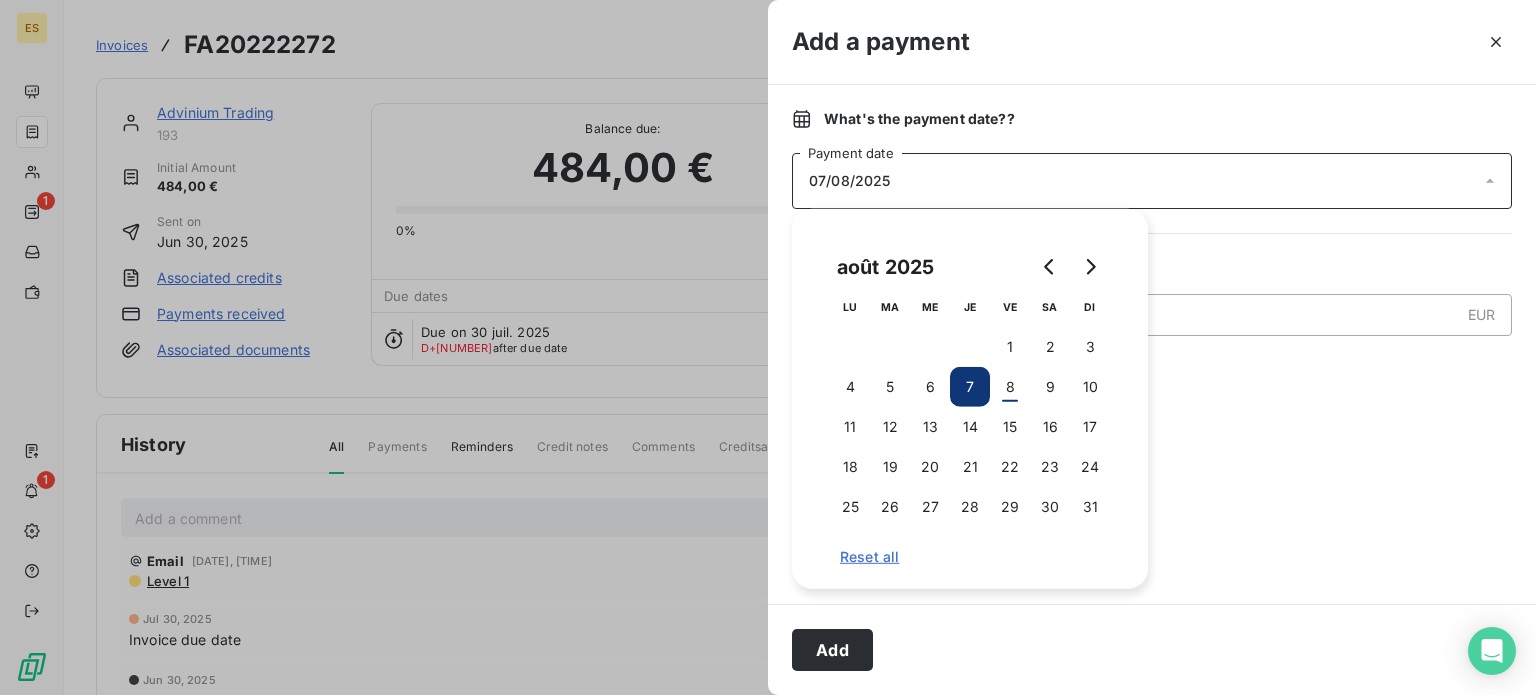 click on "Add" at bounding box center [832, 650] 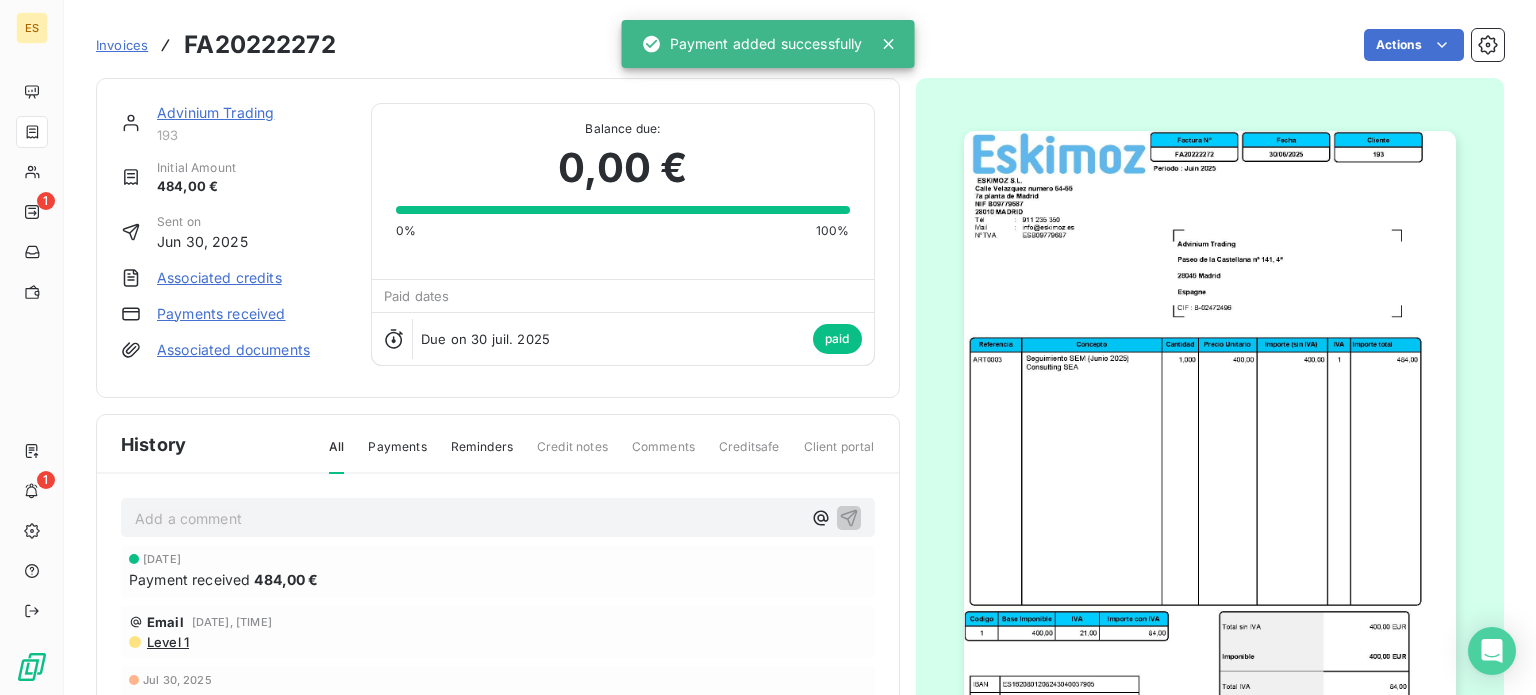 click on "Advinium Trading" at bounding box center (215, 112) 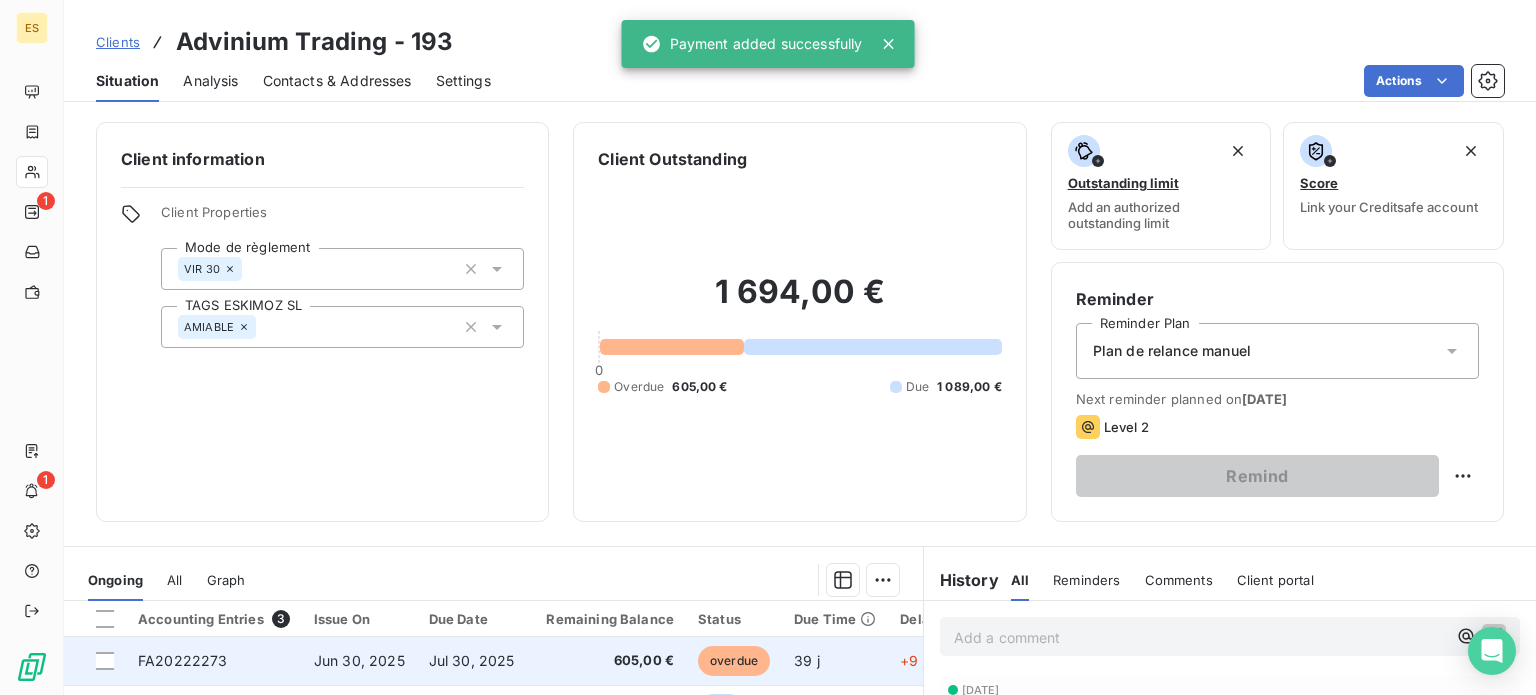 click on "overdue" at bounding box center (734, 661) 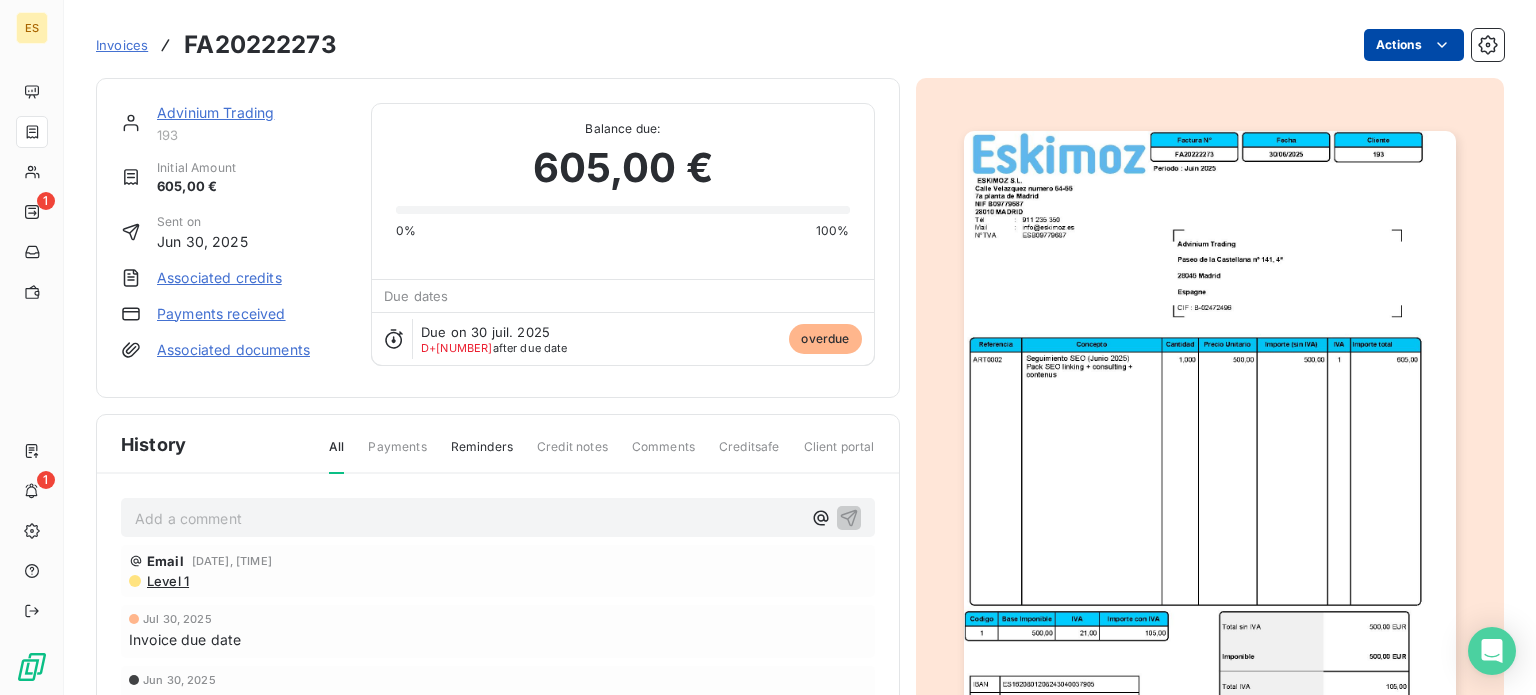 click on "ES [NUMBER] [NUMBER] Invoices FA[NUMBER] Actions [LAST] [LAST] [NUMBER] Initial Amount [CURRENCY] Sent on [DATE] Associated credits Payments received Associated documents Balance due: [CURRENCY] [NUMBER]% [NUMBER]% Due dates Due on [DATE] D+[NUMBER] after due date overdue History All Payments Reminders Credit notes Comments Creditsafe Client portal Add a comment ﻿ Email [DATE], [TIME] Level [NUMBER] [DATE] Invoice due date [DATE] Invoice issued" at bounding box center (768, 347) 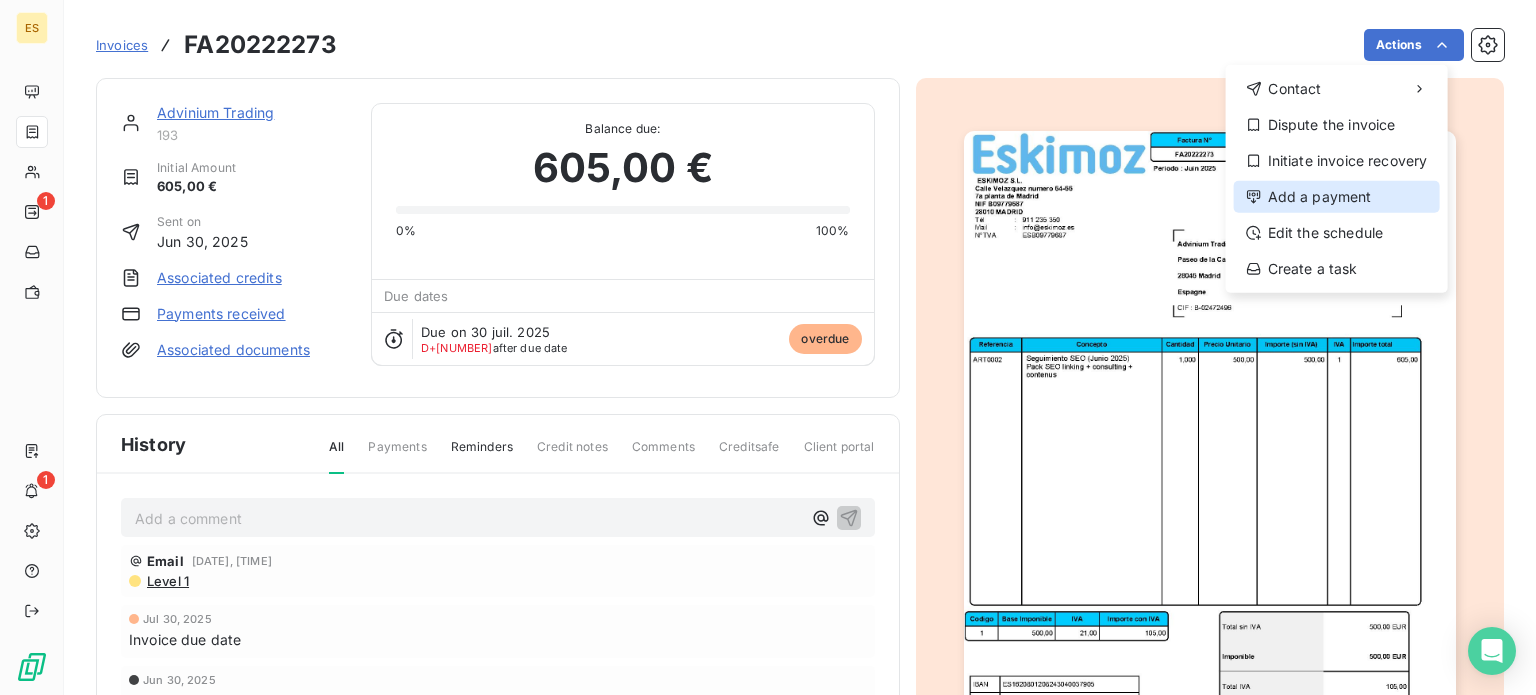 click on "Add a payment" at bounding box center [1337, 197] 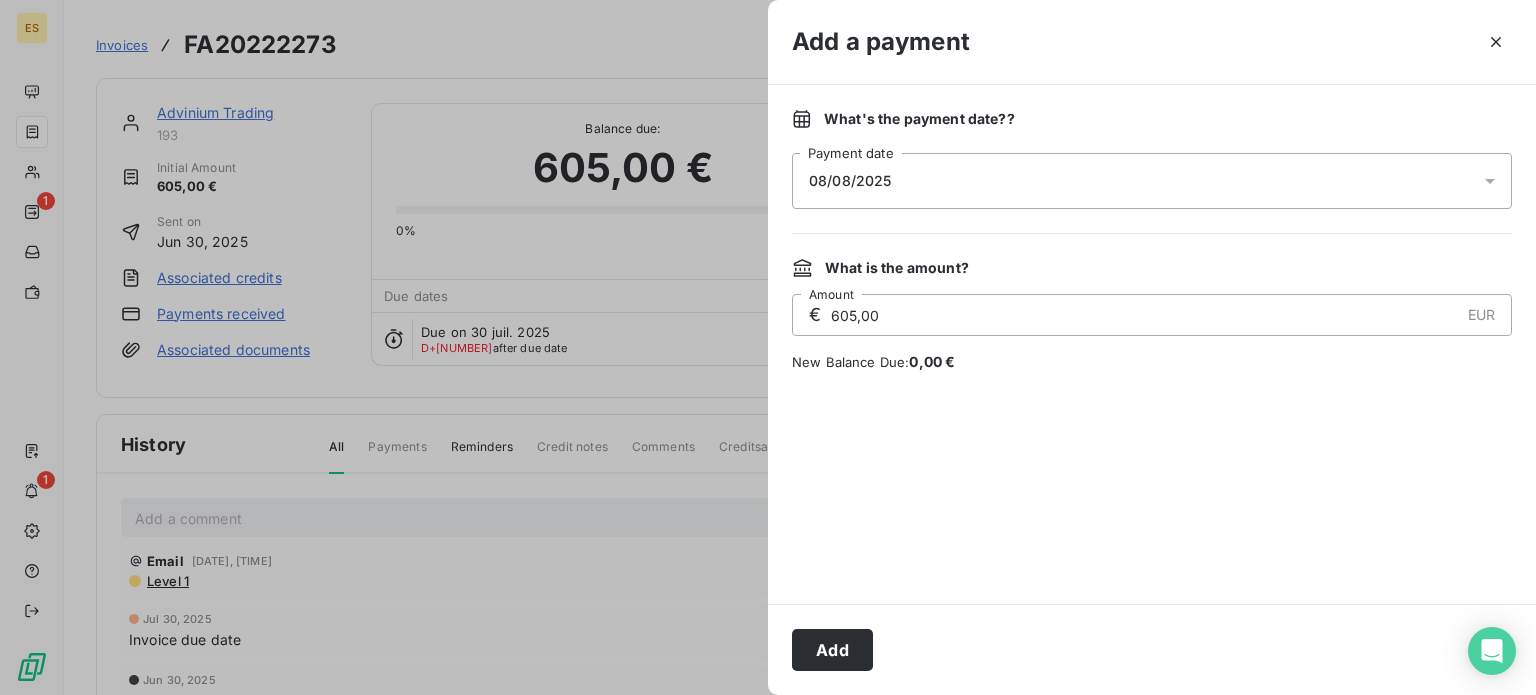 click on "08/08/2025" at bounding box center [1152, 181] 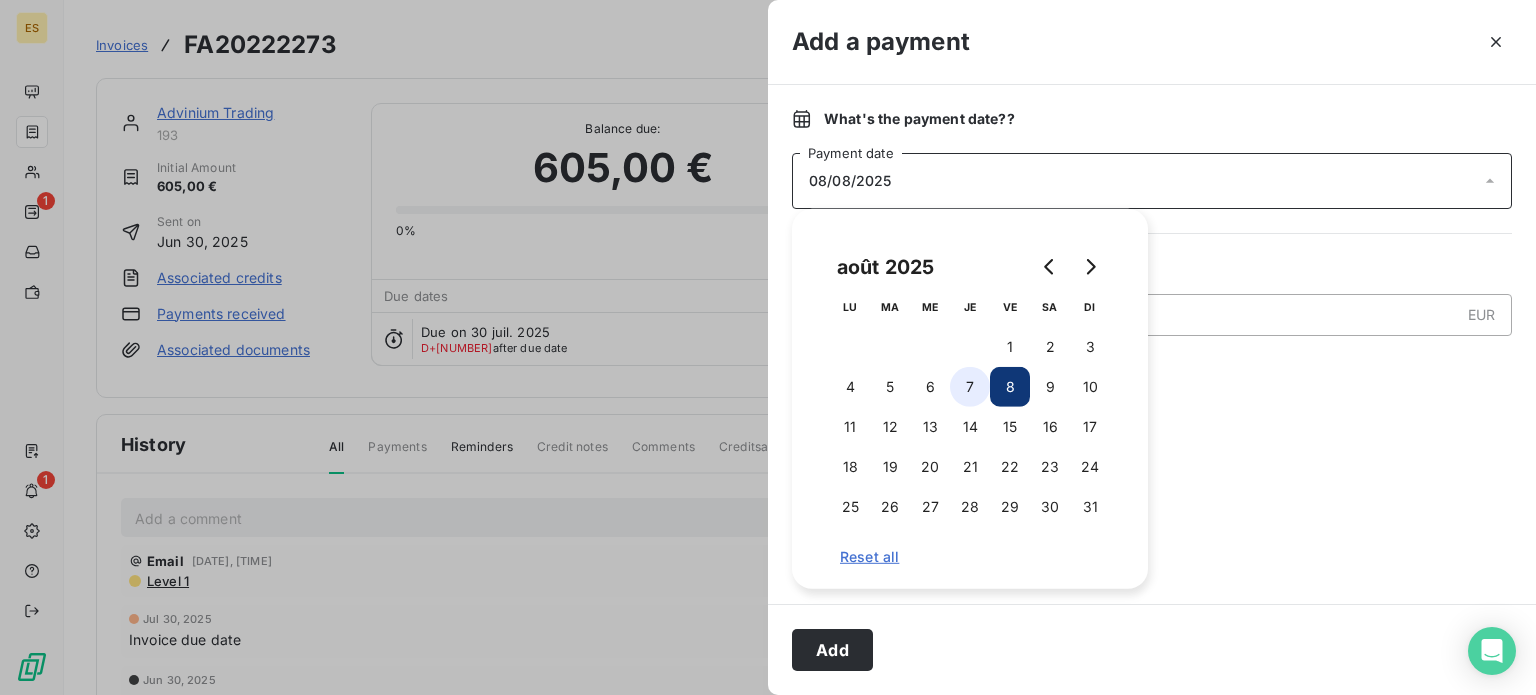 click on "7" at bounding box center [970, 387] 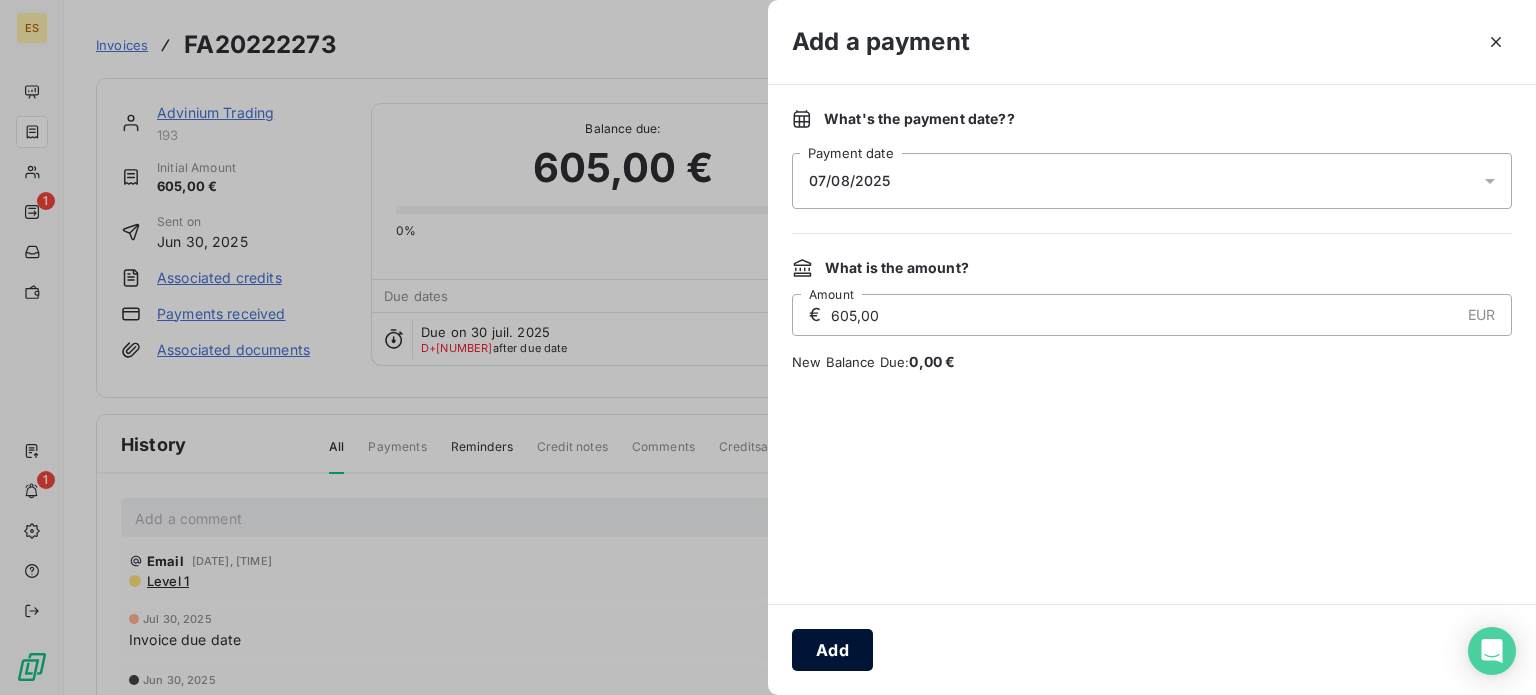 click on "Add" at bounding box center [832, 650] 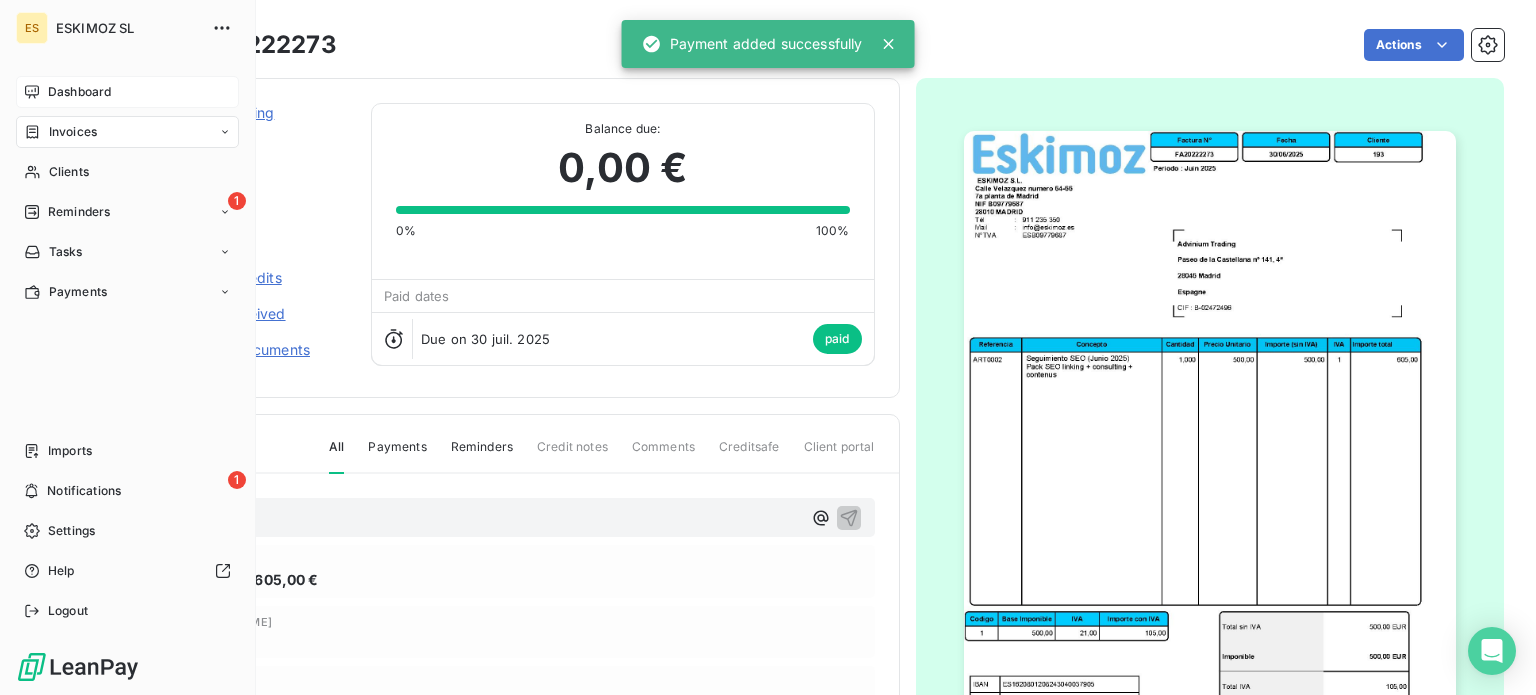 click on "Dashboard" at bounding box center [79, 92] 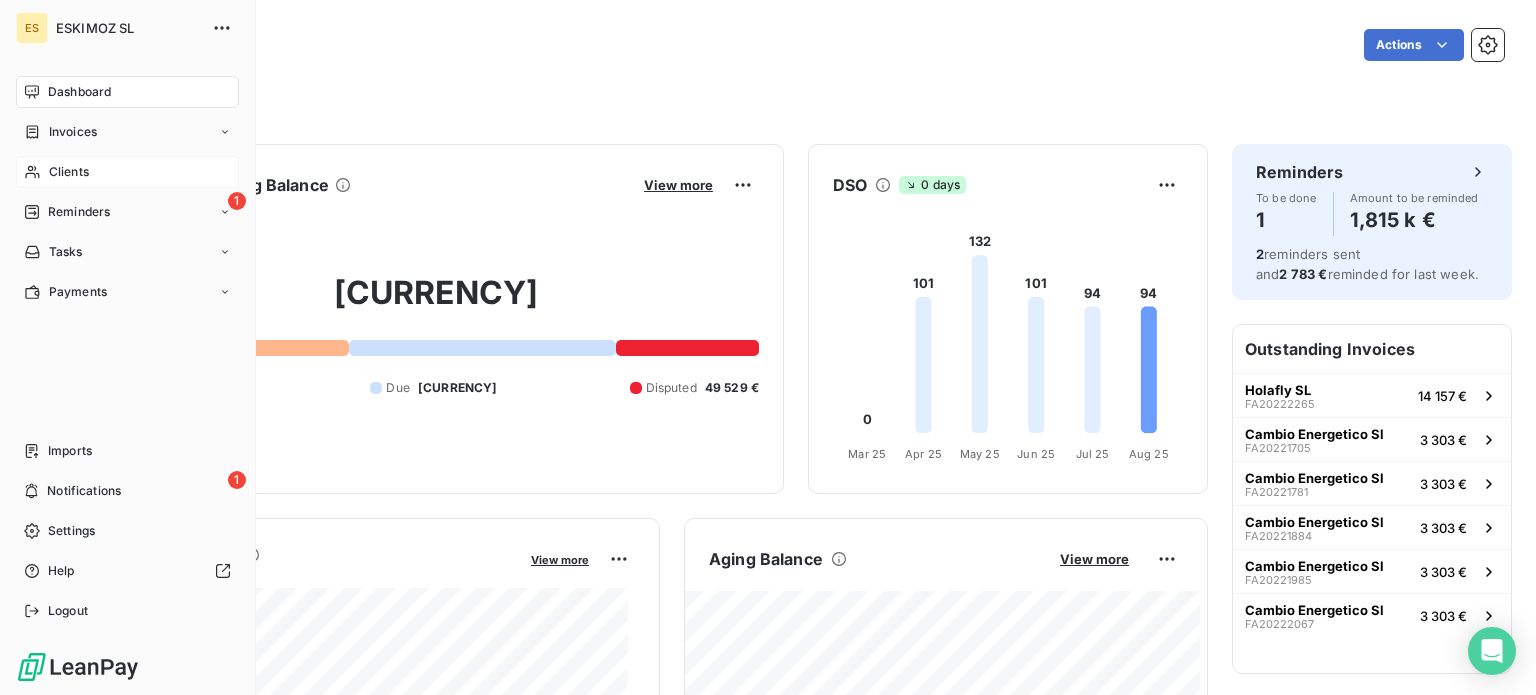 click on "Clients" at bounding box center [69, 172] 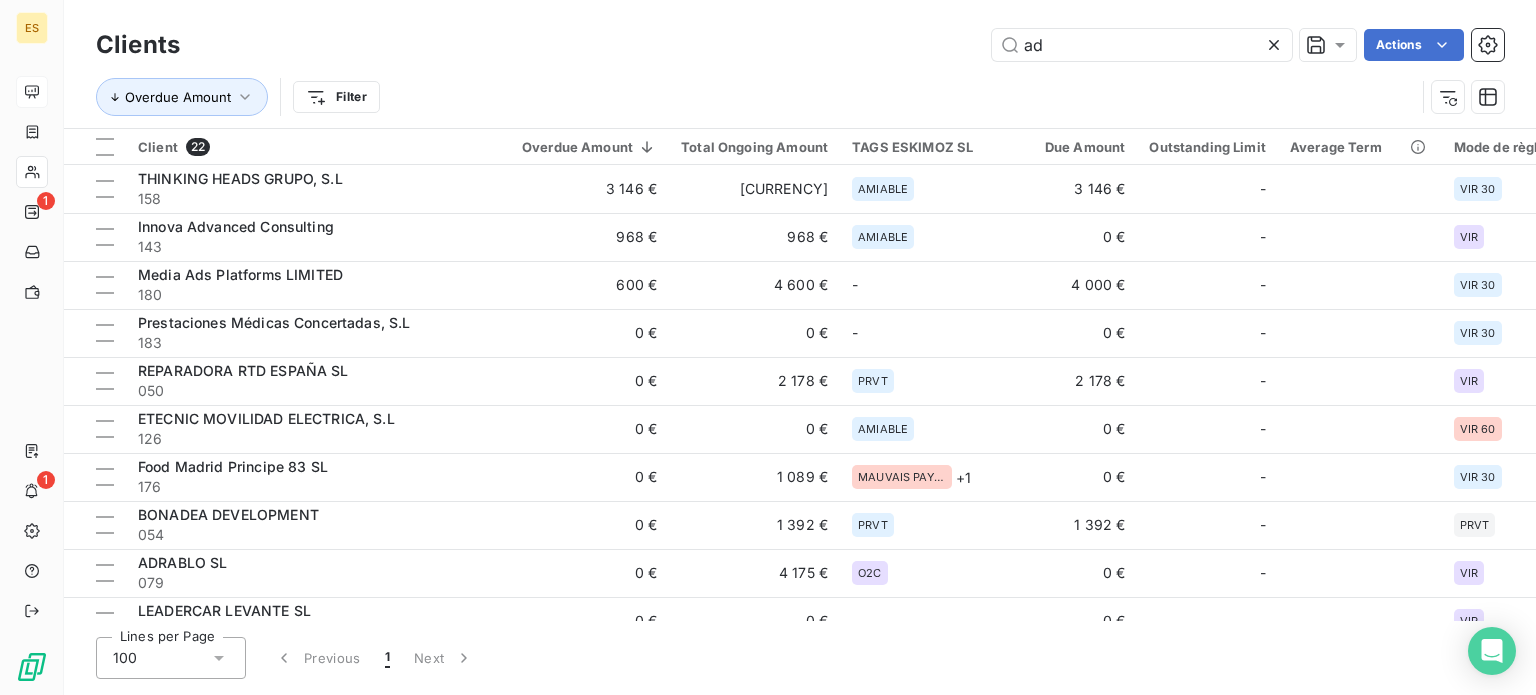 drag, startPoint x: 941, startPoint y: 65, endPoint x: 880, endPoint y: 58, distance: 61.400326 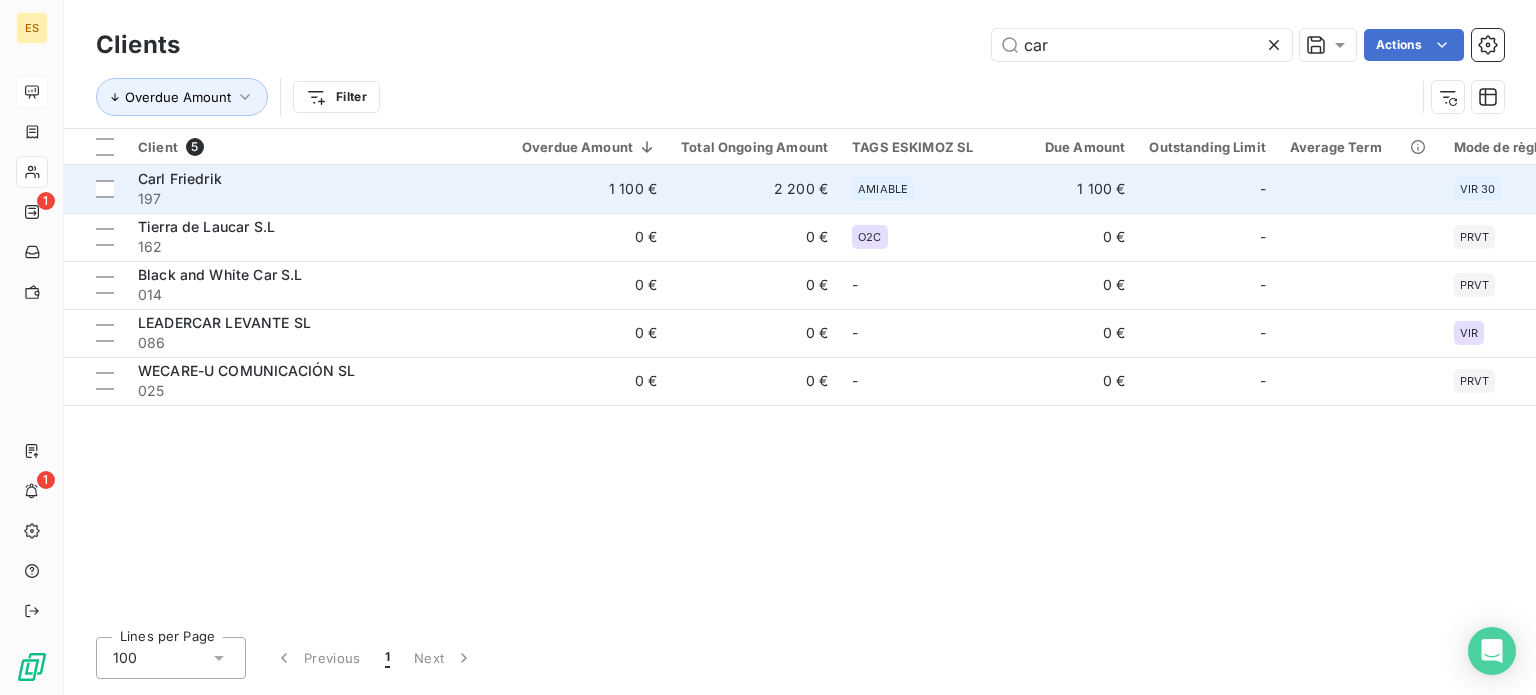 type on "car" 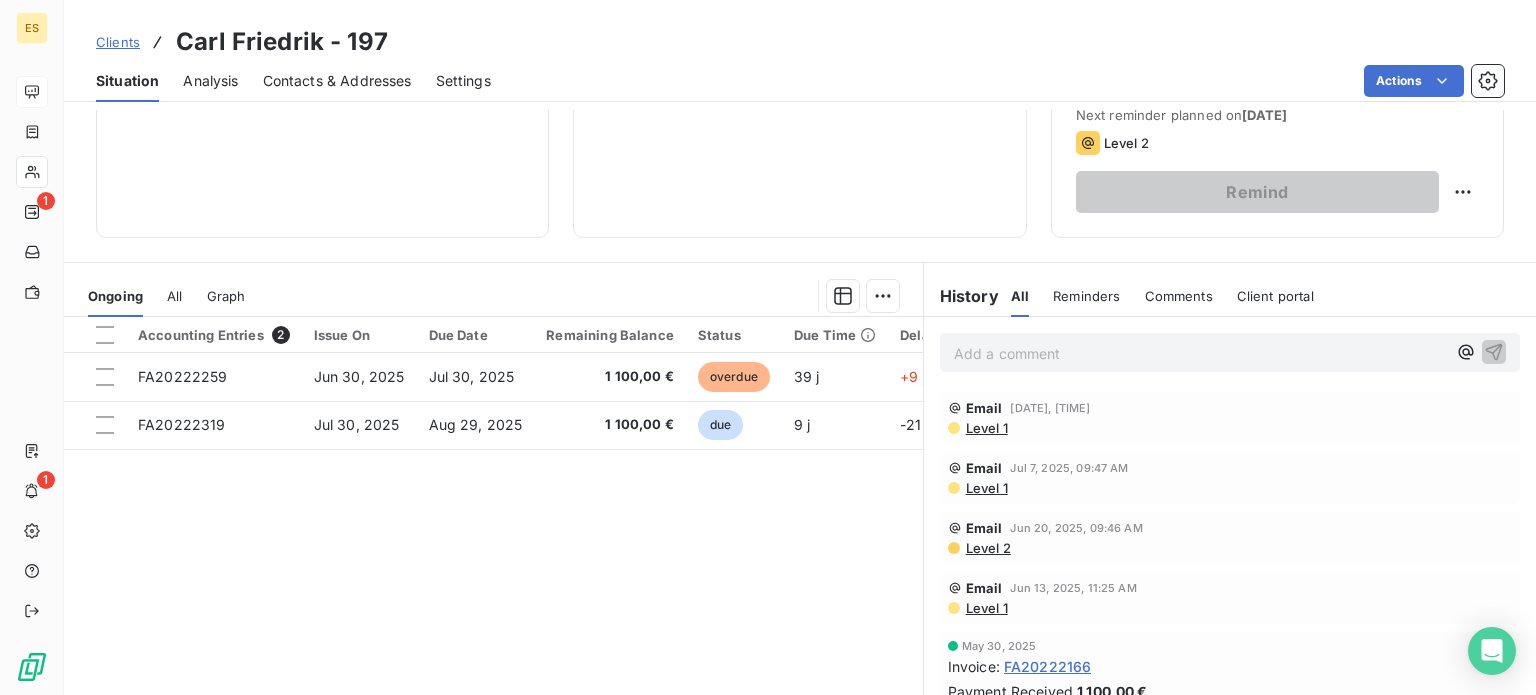 scroll, scrollTop: 300, scrollLeft: 0, axis: vertical 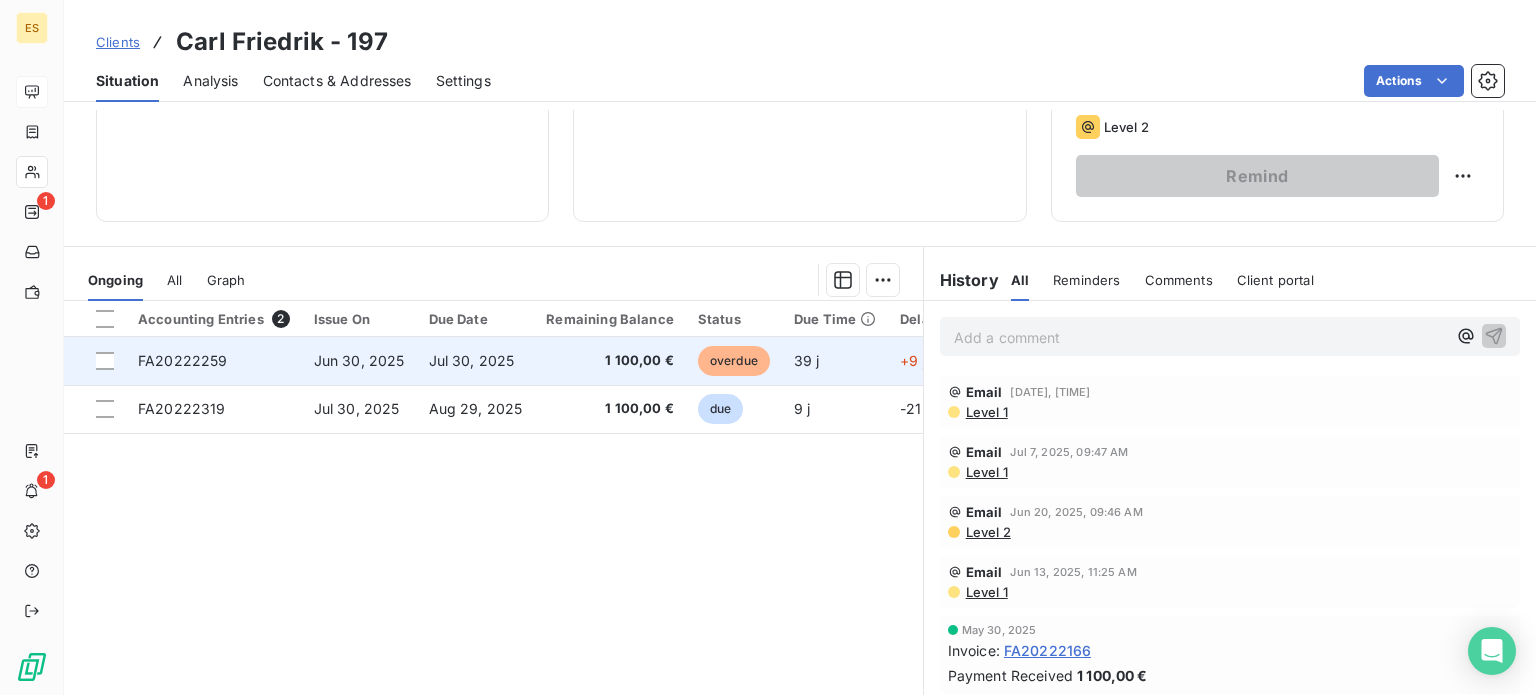 click on "1 100,00 €" at bounding box center (610, 361) 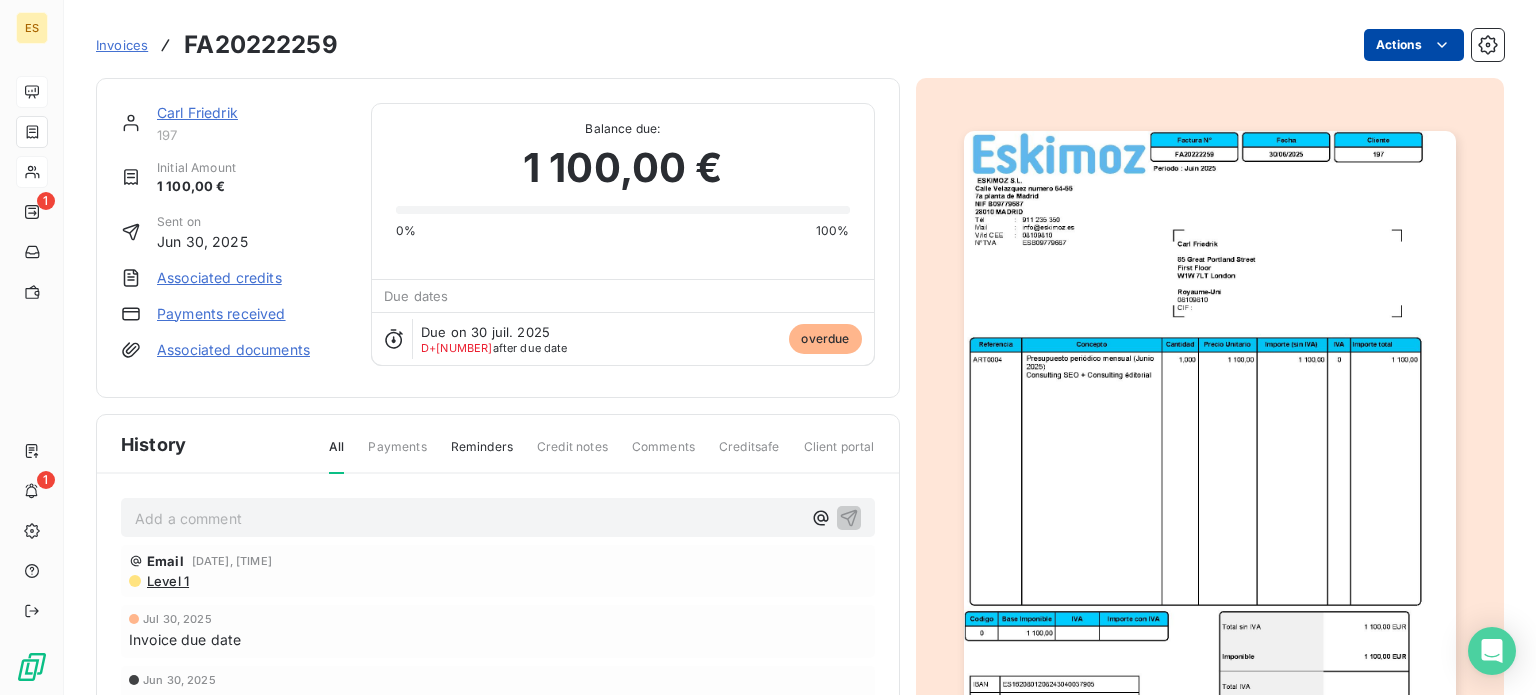 click on "ES [NUMBER] [NUMBER] Invoices FA[NUMBER] Actions [LAST] [LAST] [NUMBER] Initial Amount [CURRENCY] Sent on [DATE] Associated credits Payments received Associated documents Balance due: [CURRENCY] [NUMBER]% [NUMBER]% Due dates Due on [DATE] D+[NUMBER] after due date overdue History All Payments Reminders Credit notes Comments Creditsafe Client portal Add a comment ﻿ Email [DATE], [TIME] Level [NUMBER] [DATE] Invoice due date [DATE] Invoice issued" at bounding box center [768, 347] 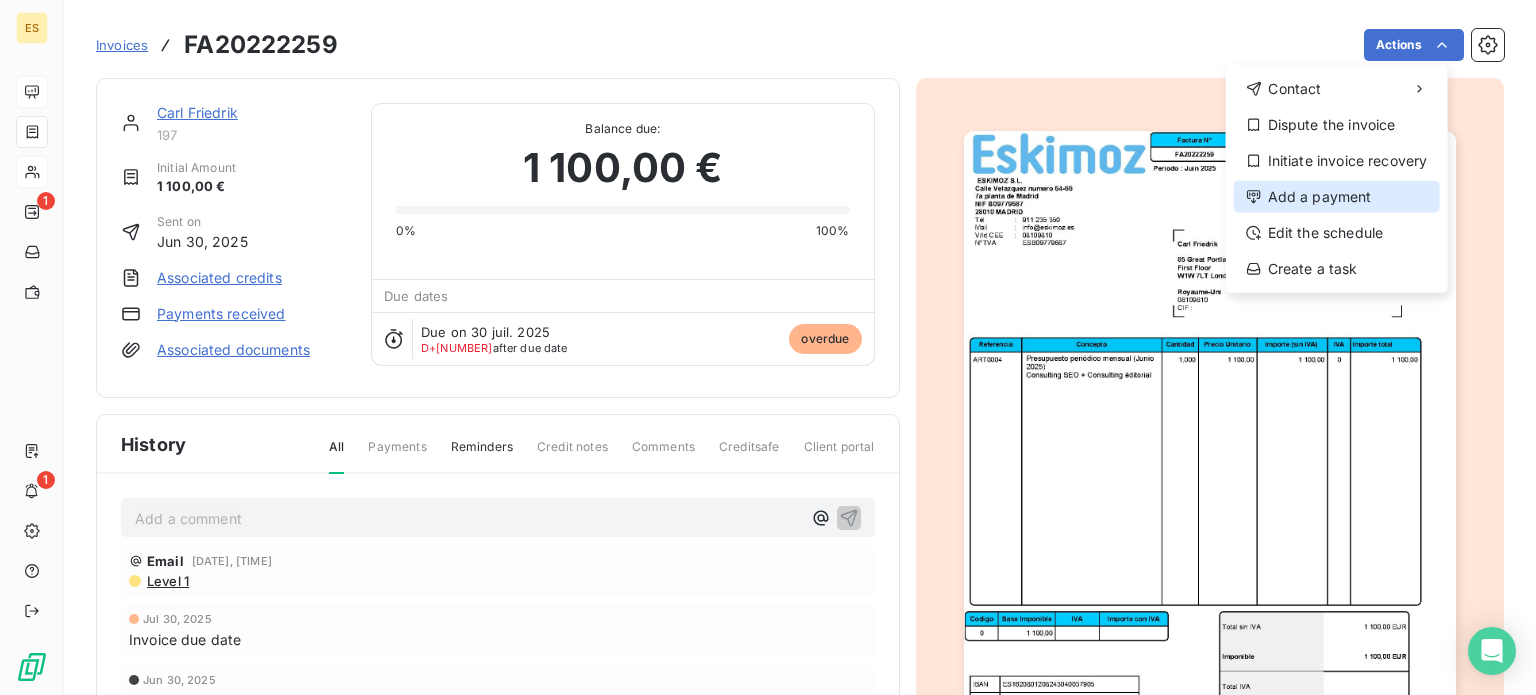 click on "Add a payment" at bounding box center (1337, 197) 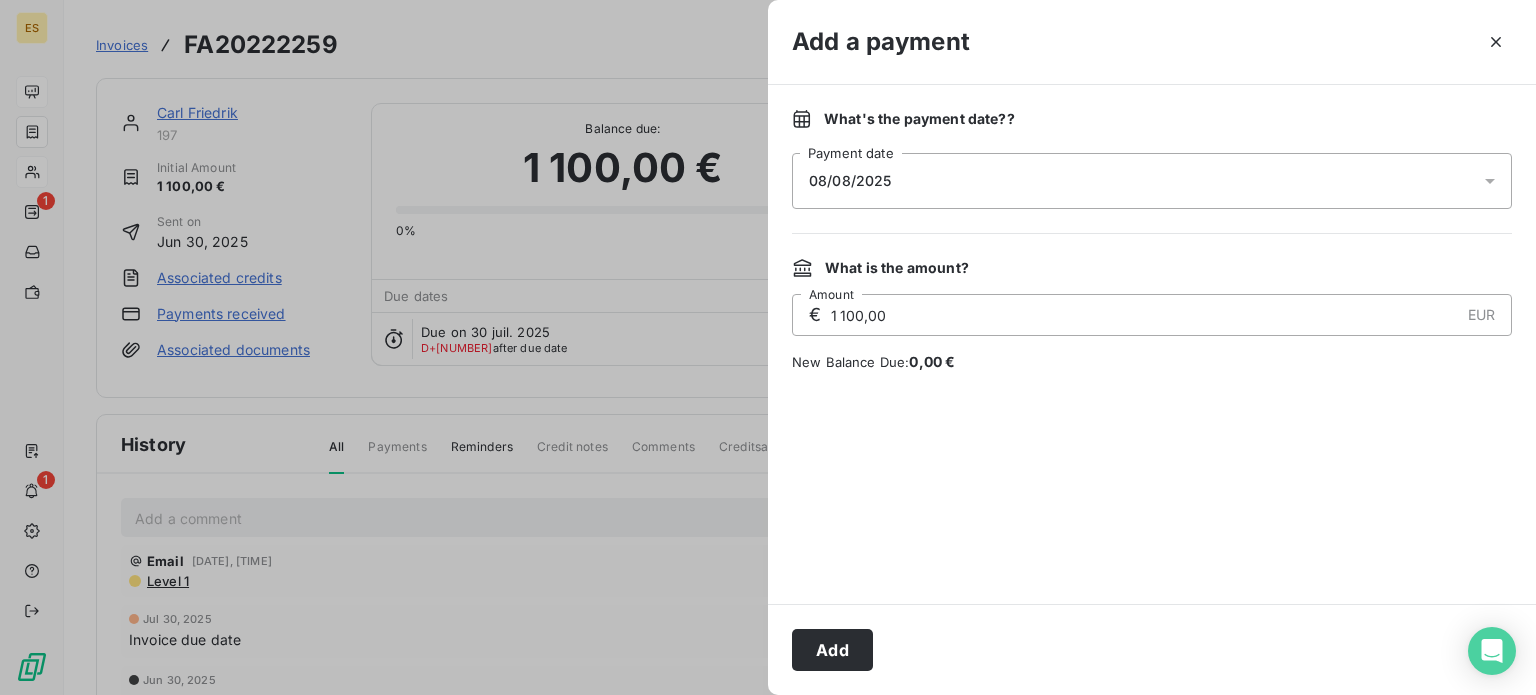 click on "08/08/2025" at bounding box center [1152, 181] 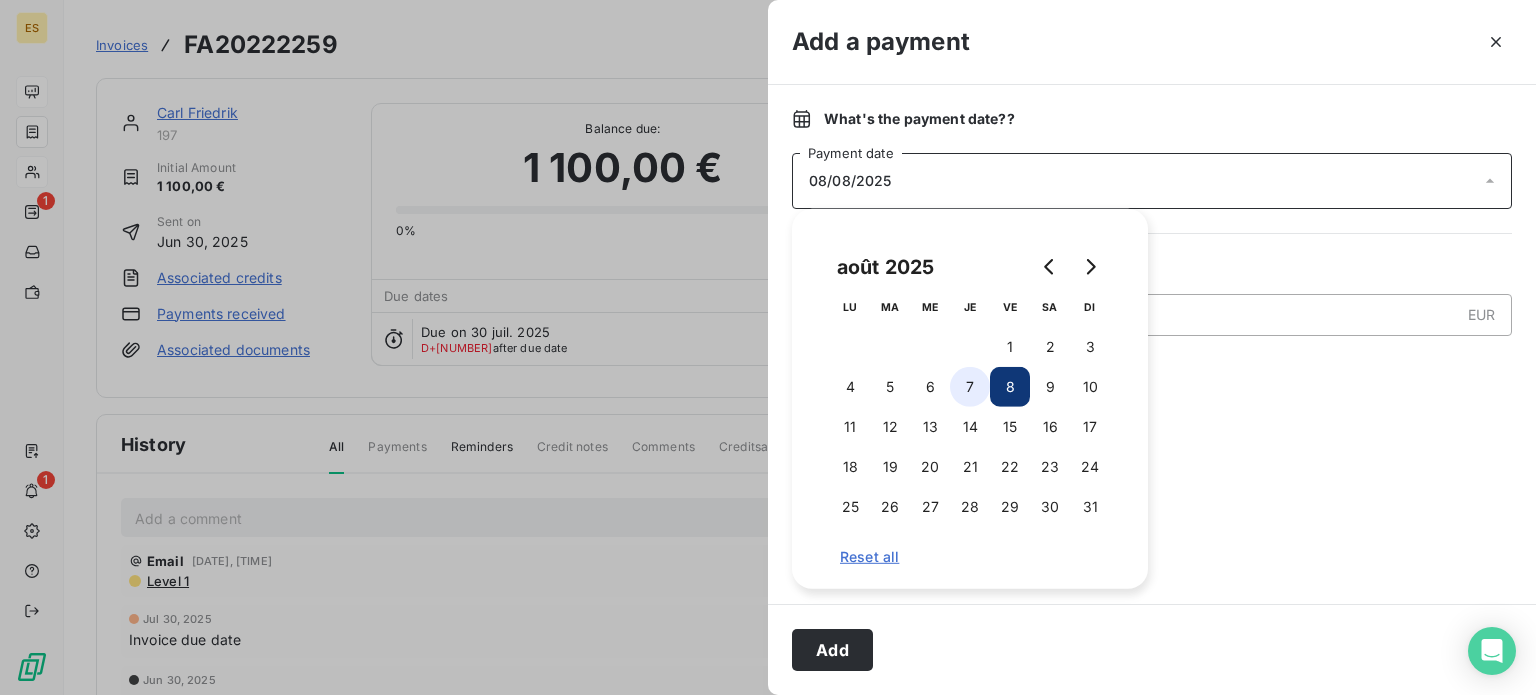 click on "7" at bounding box center [970, 387] 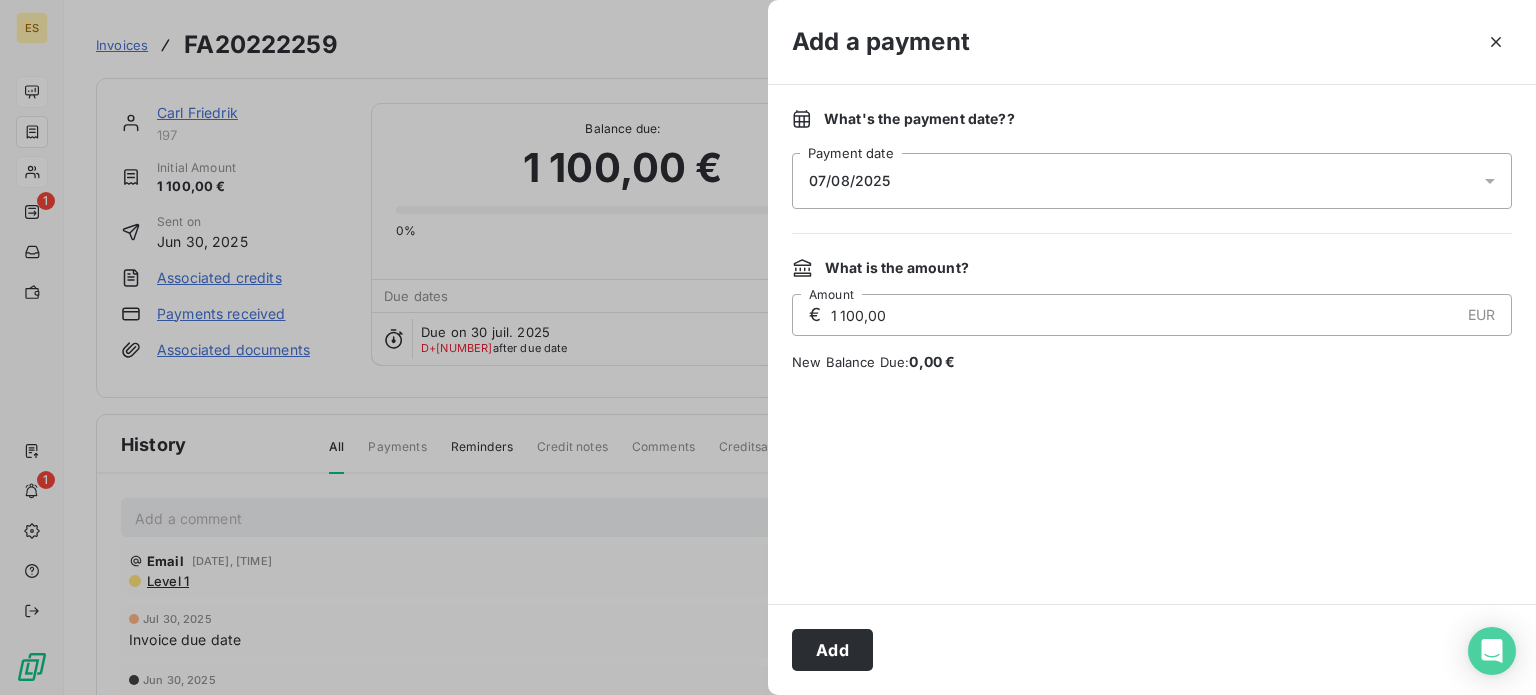 click on "Add" at bounding box center [832, 650] 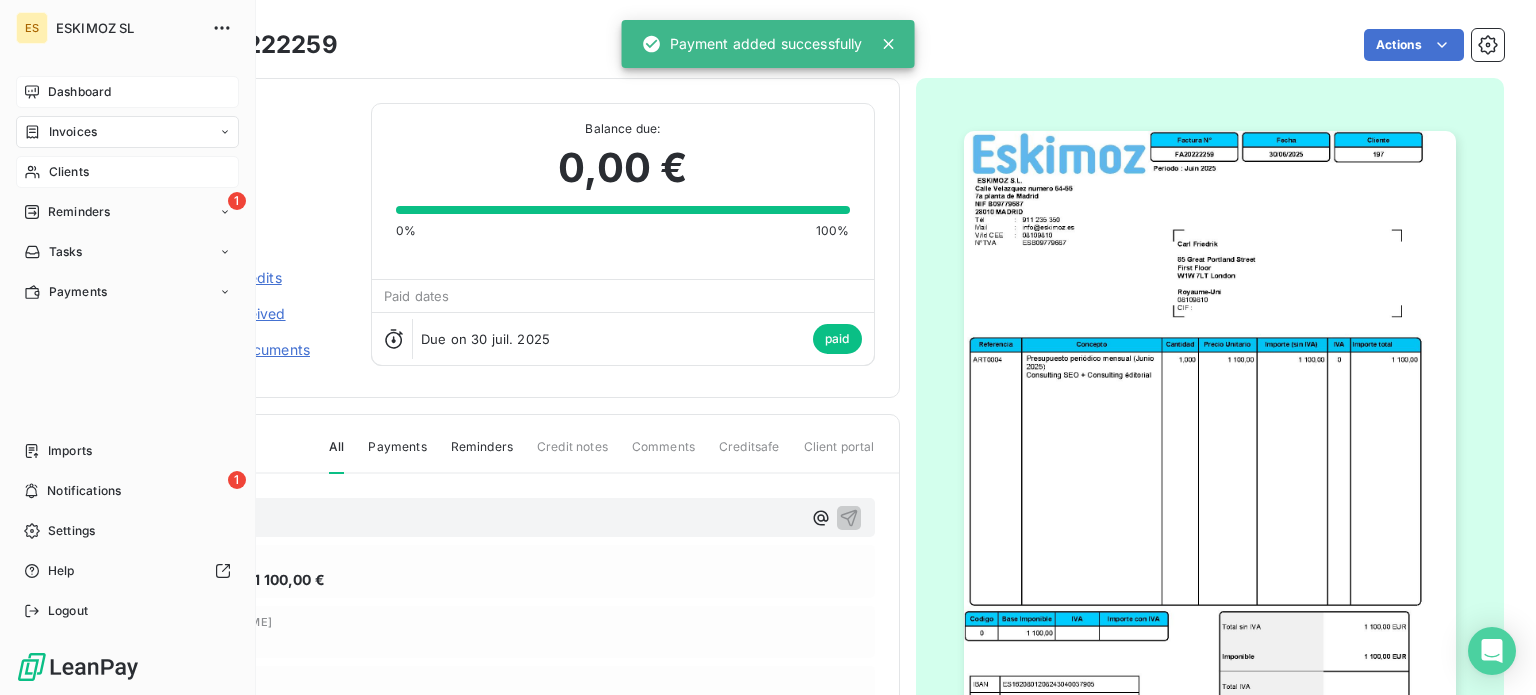 click on "Dashboard" at bounding box center [79, 92] 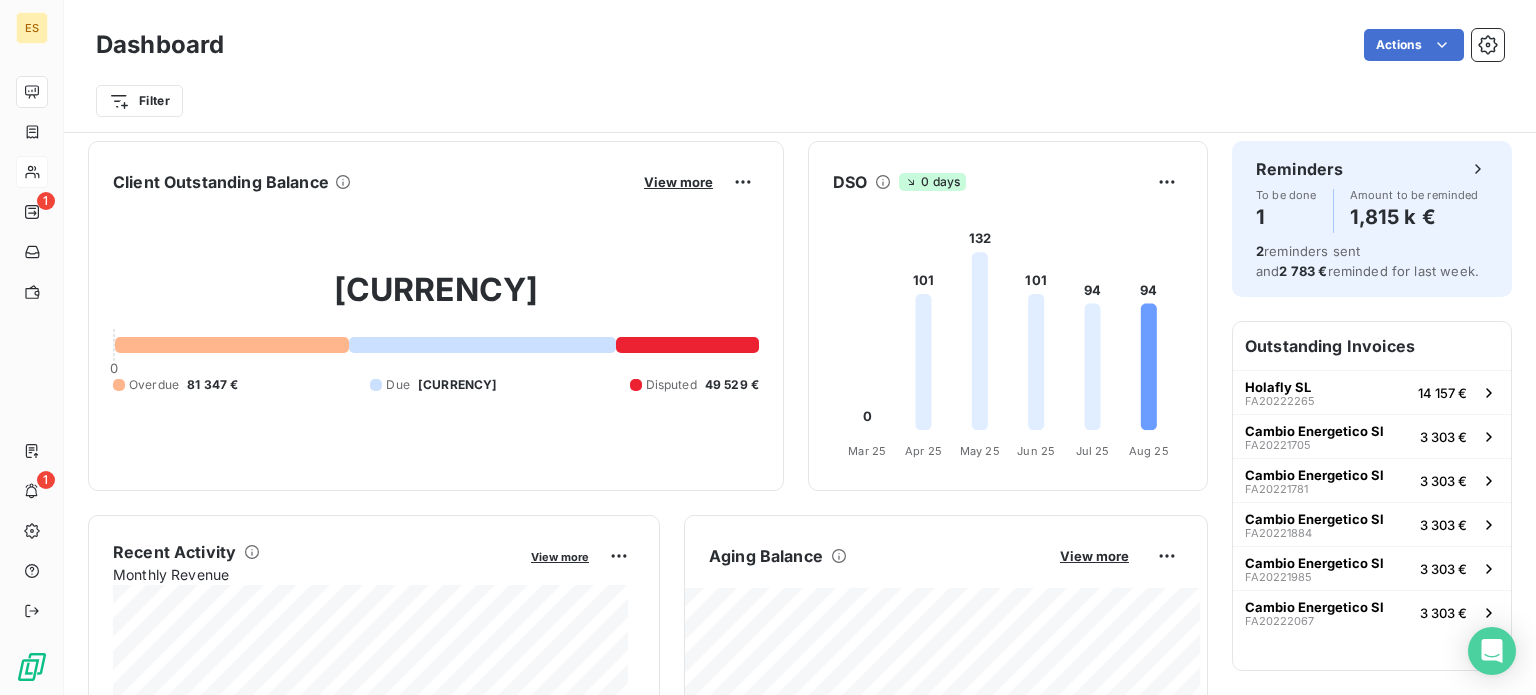 scroll, scrollTop: 0, scrollLeft: 0, axis: both 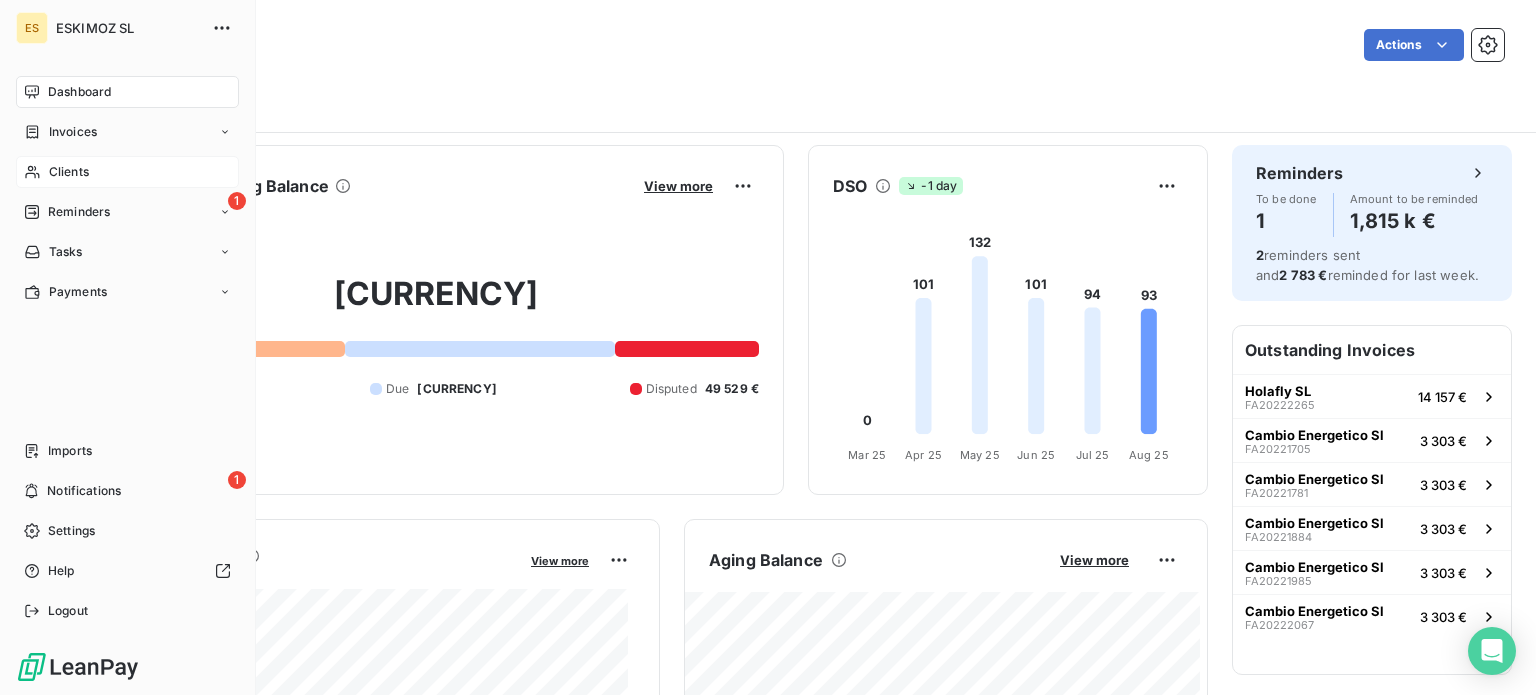 click on "Clients" at bounding box center (127, 172) 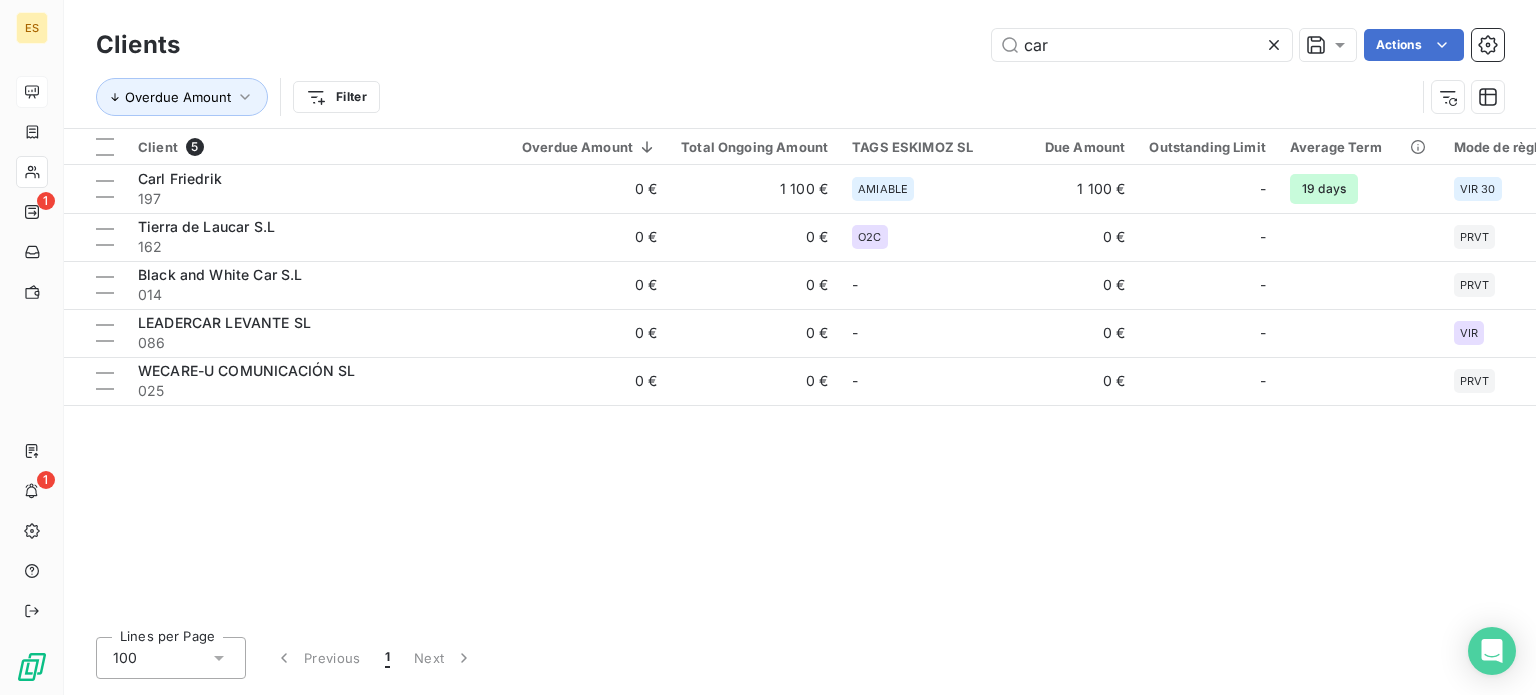 drag, startPoint x: 1047, startPoint y: 55, endPoint x: 944, endPoint y: 38, distance: 104.393486 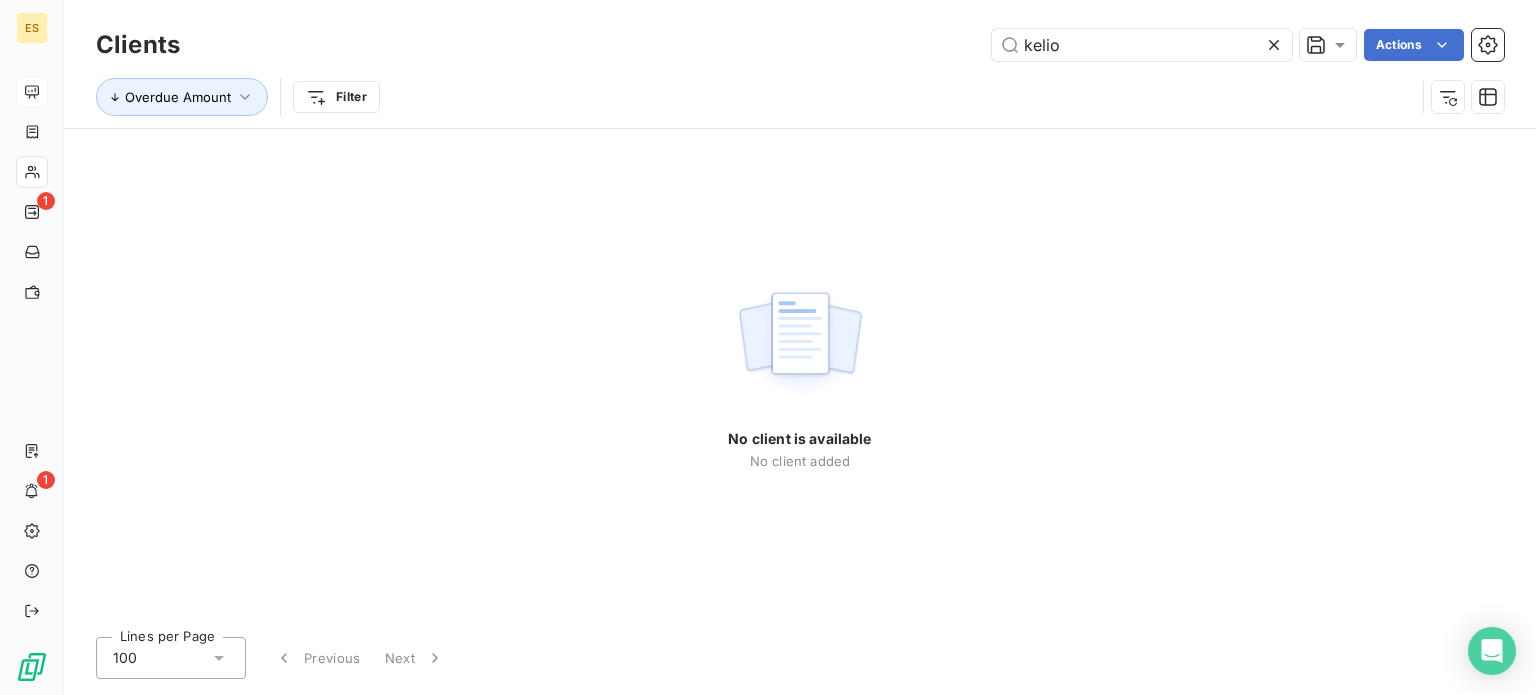 drag, startPoint x: 969, startPoint y: 36, endPoint x: 842, endPoint y: 14, distance: 128.89143 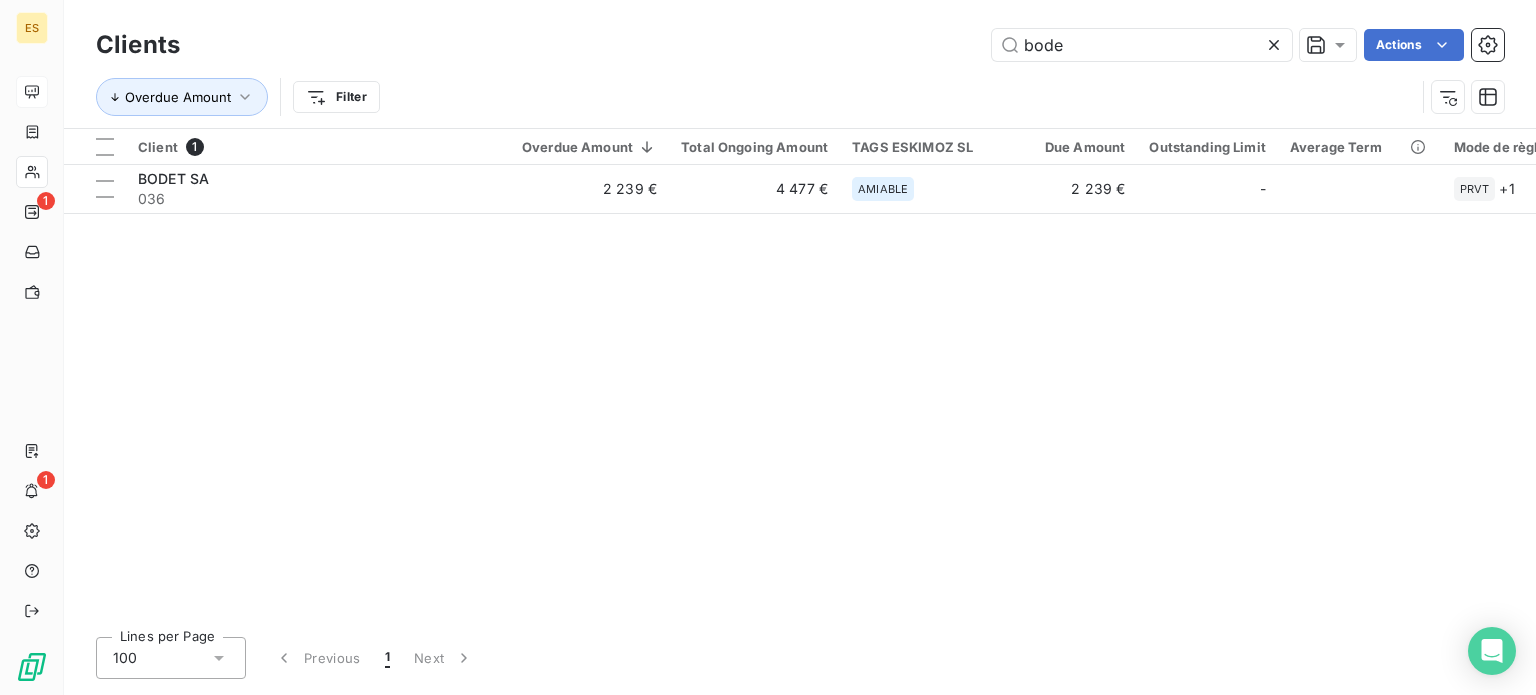 type on "bode" 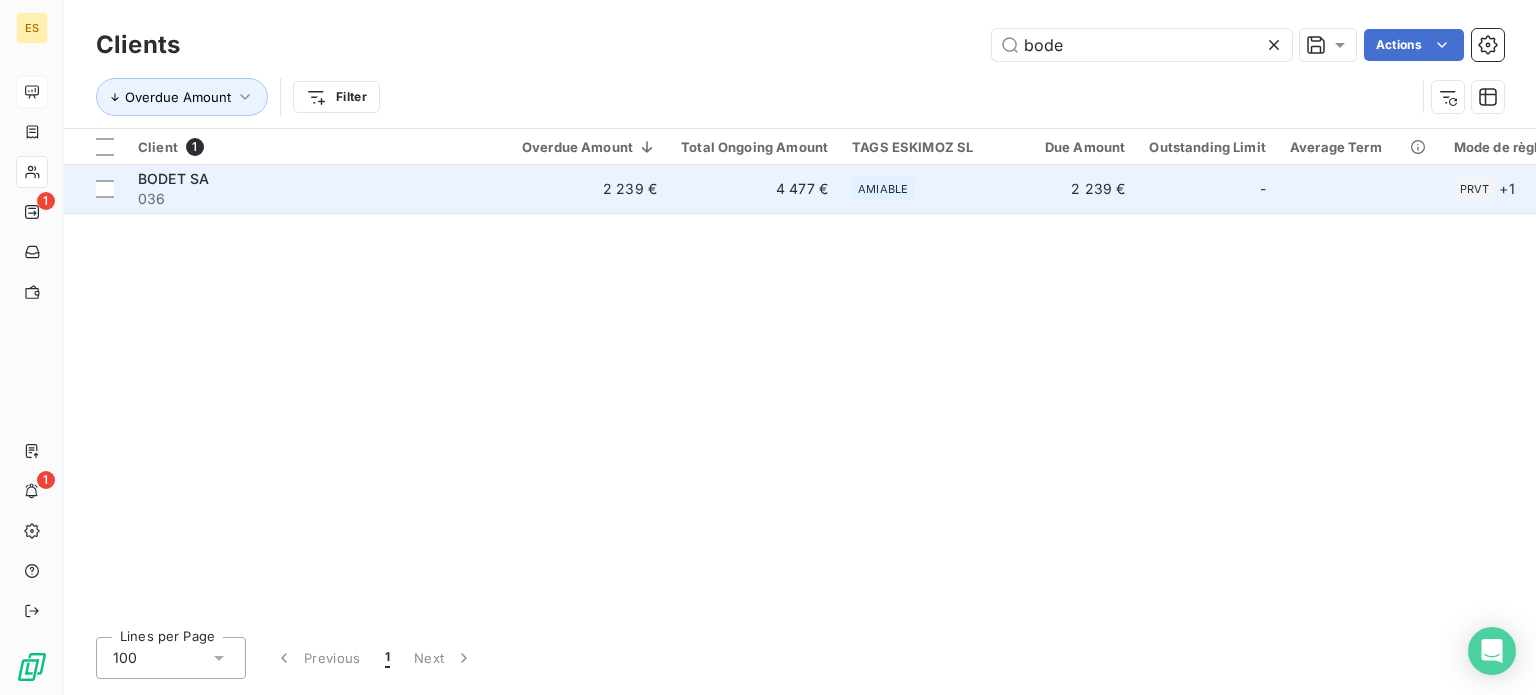 drag, startPoint x: 264, startPoint y: 191, endPoint x: 223, endPoint y: 183, distance: 41.773197 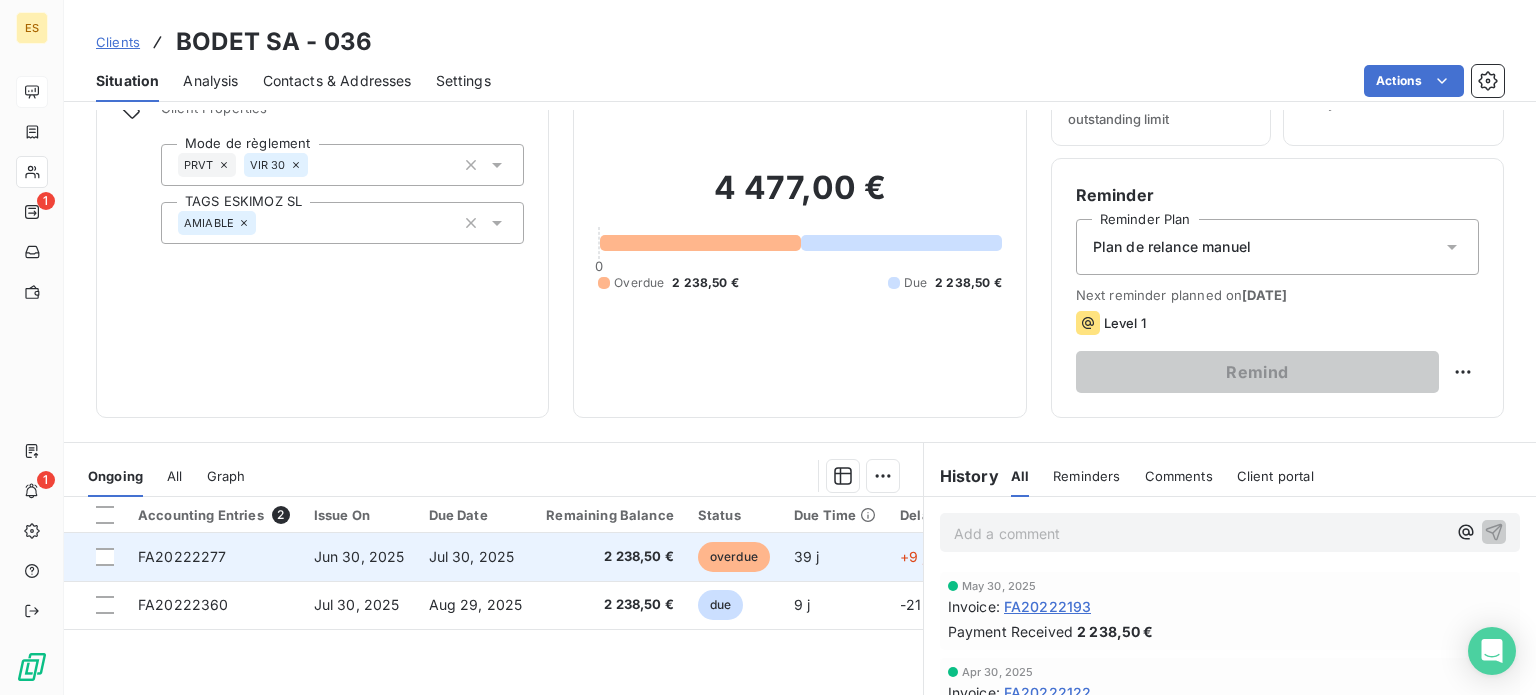 scroll, scrollTop: 200, scrollLeft: 0, axis: vertical 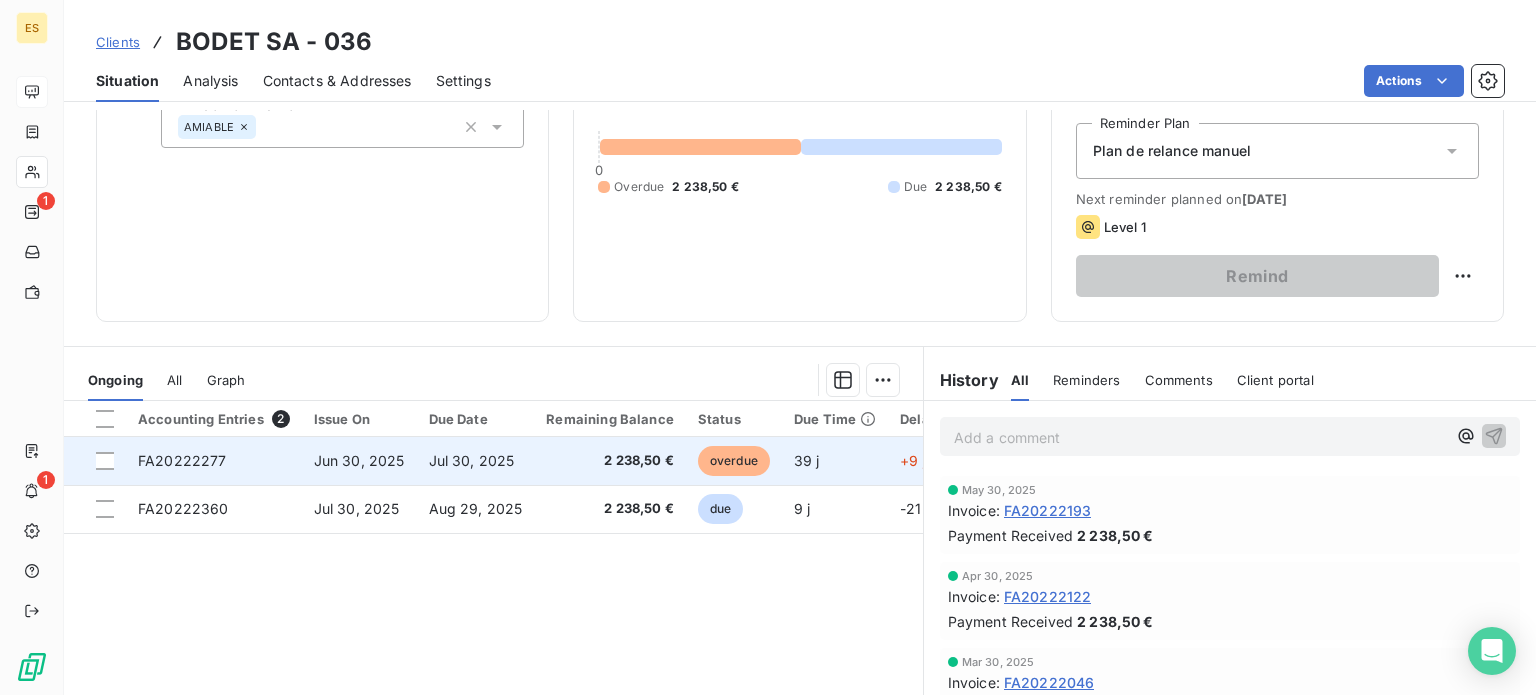 click on "overdue" at bounding box center (734, 461) 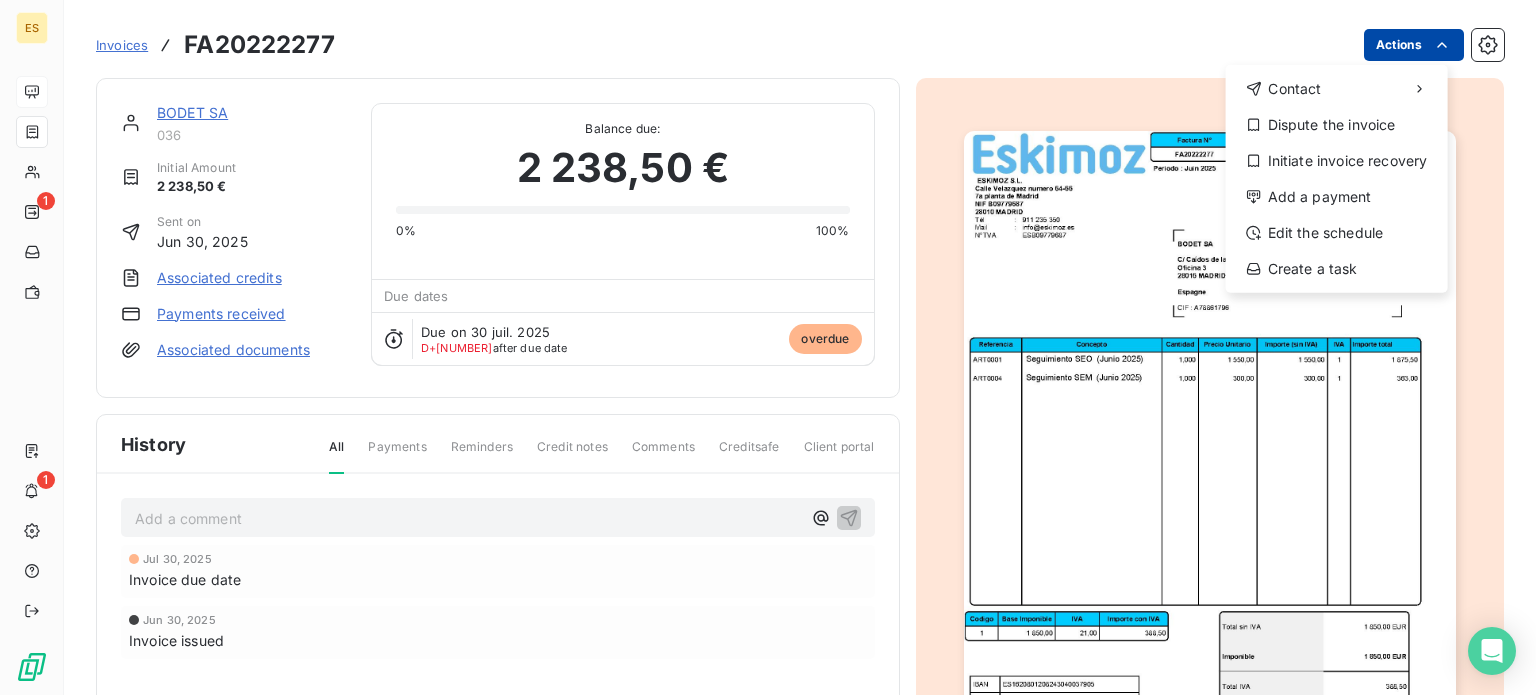click on "ES [NUMBER] [NUMBER] Invoices FA[NUMBER] Actions [LAST] [LAST] [NUMBER] Initial Amount [CURRENCY] Sent on [DATE] Associated credits Payments received Associated documents Balance due: [CURRENCY] [NUMBER]% [NUMBER]% Due dates Due on [DATE] D+[NUMBER] after due date overdue History All Payments Reminders Credit notes Comments Creditsafe Client portal Add a comment ﻿ [DATE] Invoice due date [DATE] Invoice issued" at bounding box center [768, 347] 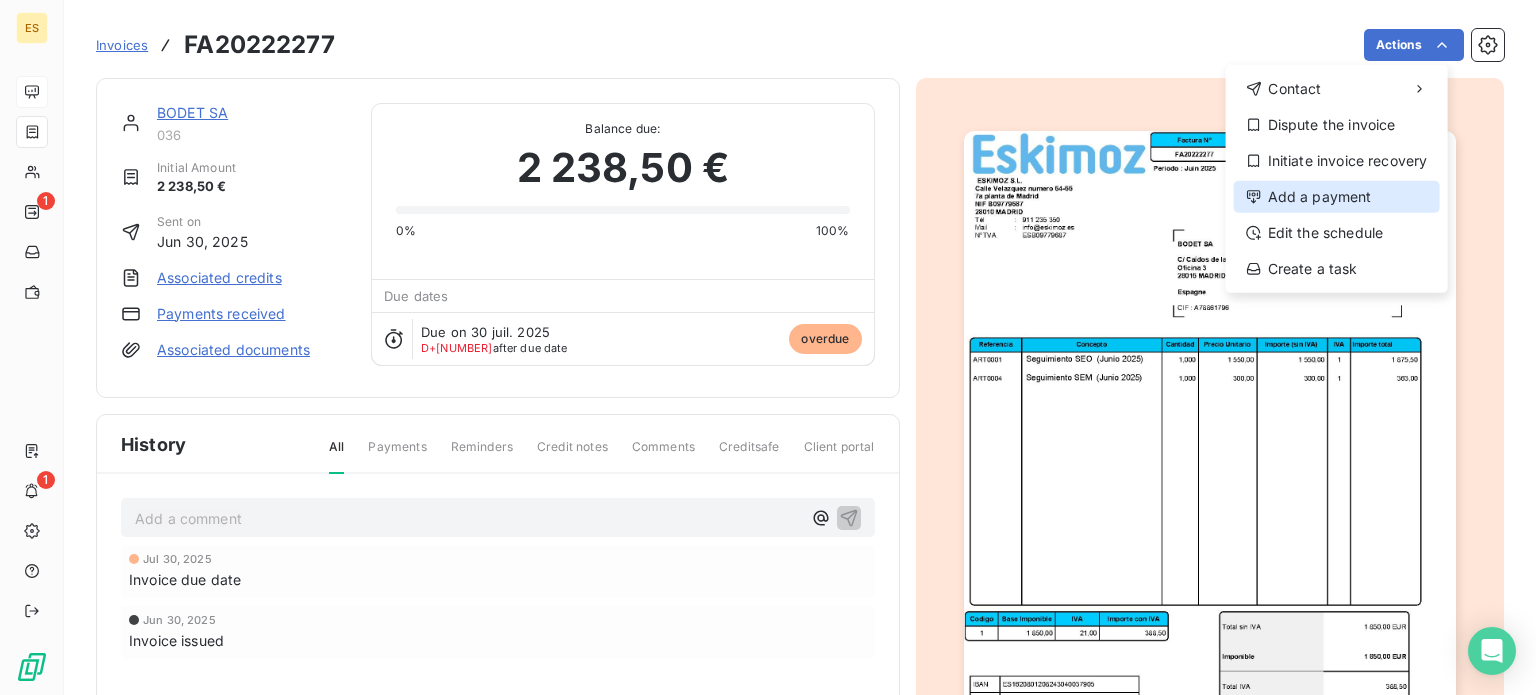 click on "Add a payment" at bounding box center (1337, 197) 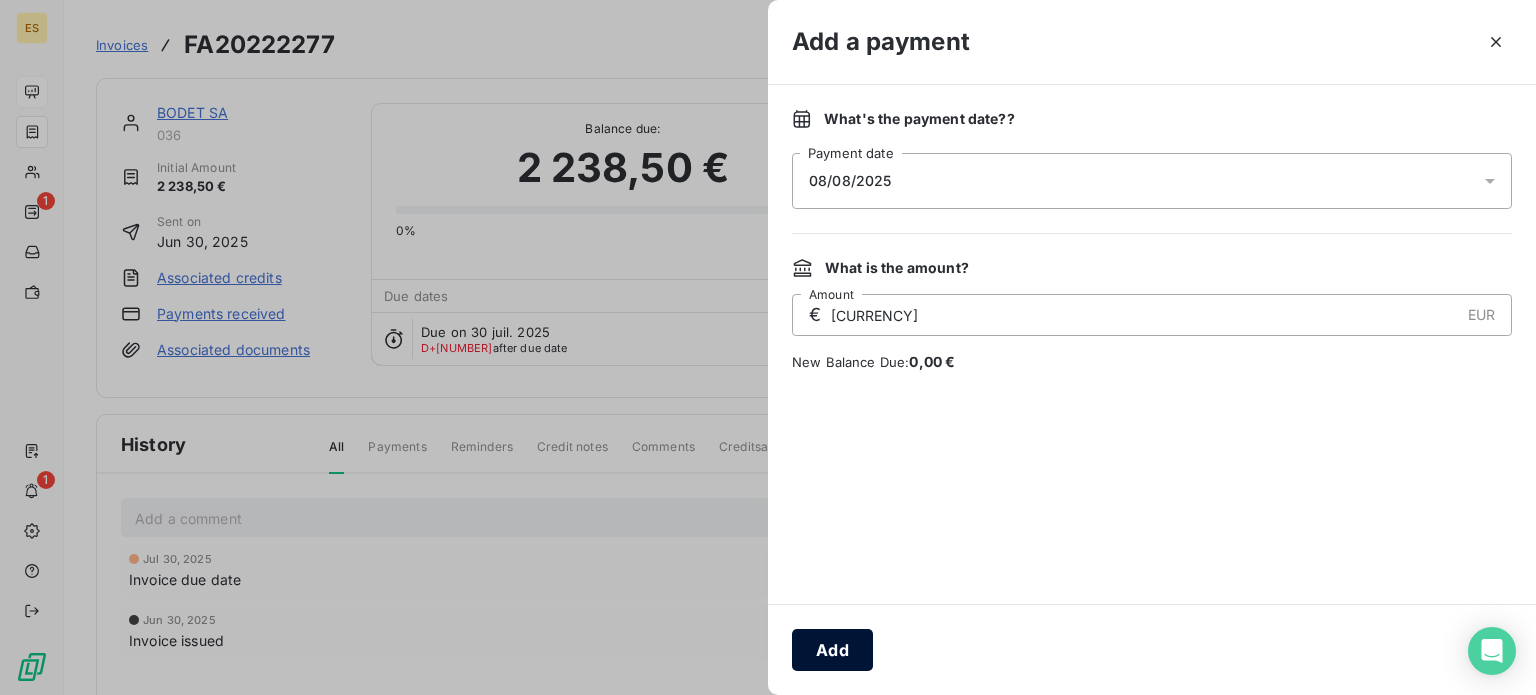 click on "Add" at bounding box center [832, 650] 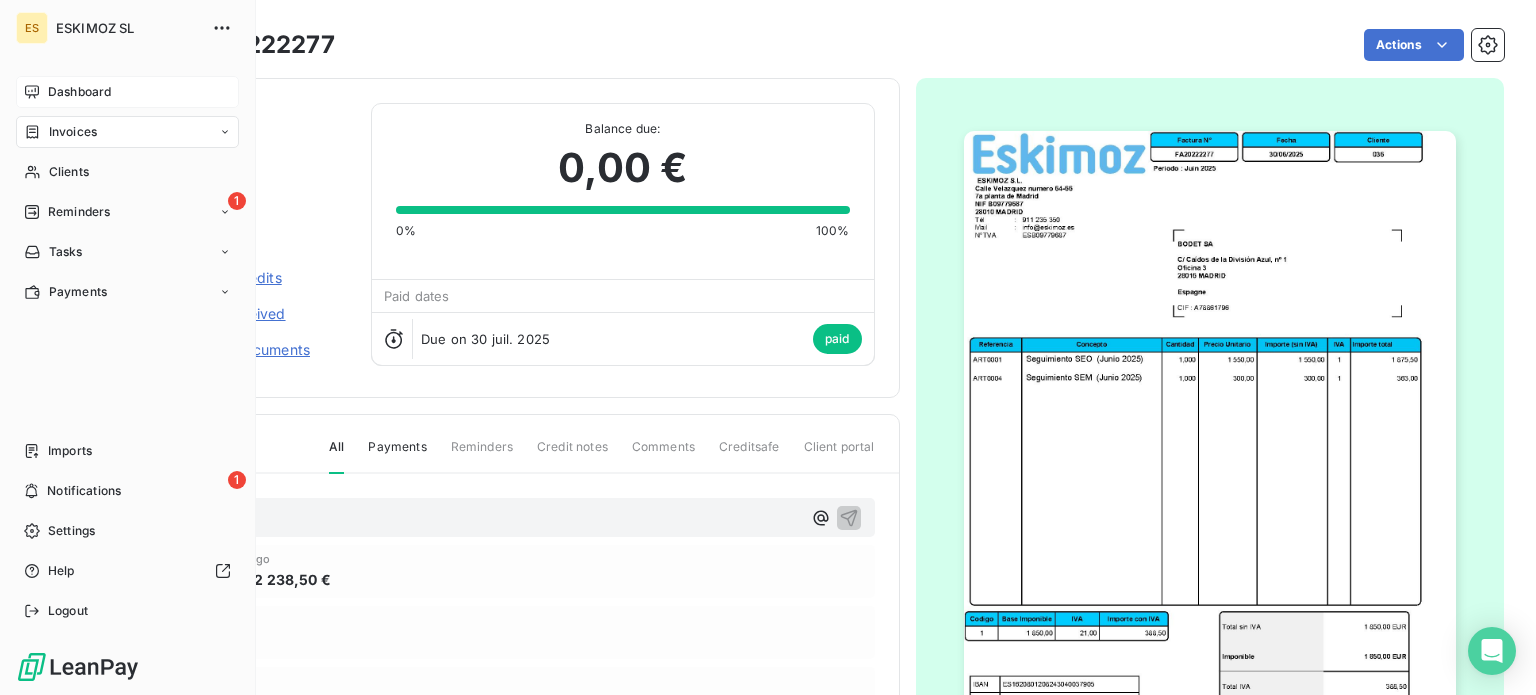 drag, startPoint x: 117, startPoint y: 74, endPoint x: 124, endPoint y: 87, distance: 14.764823 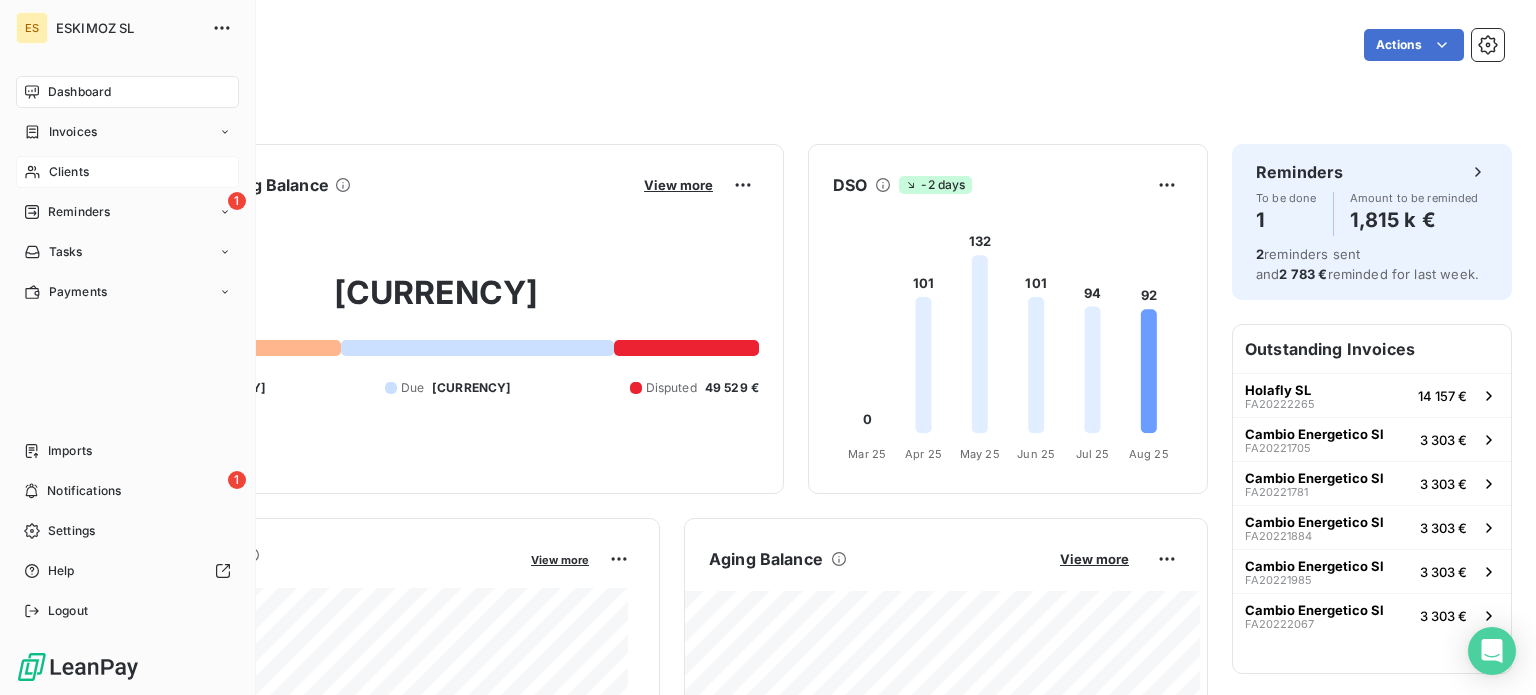 click on "Clients" at bounding box center [69, 172] 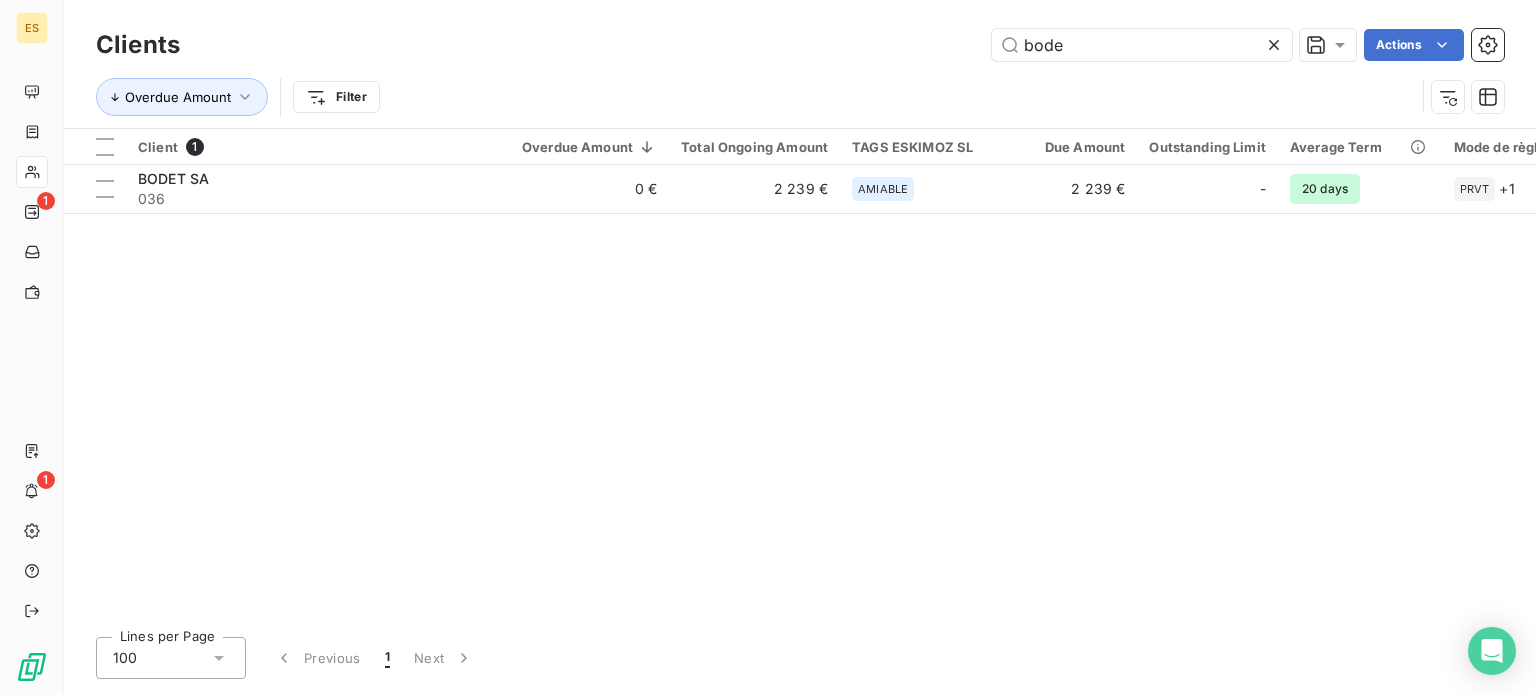 click 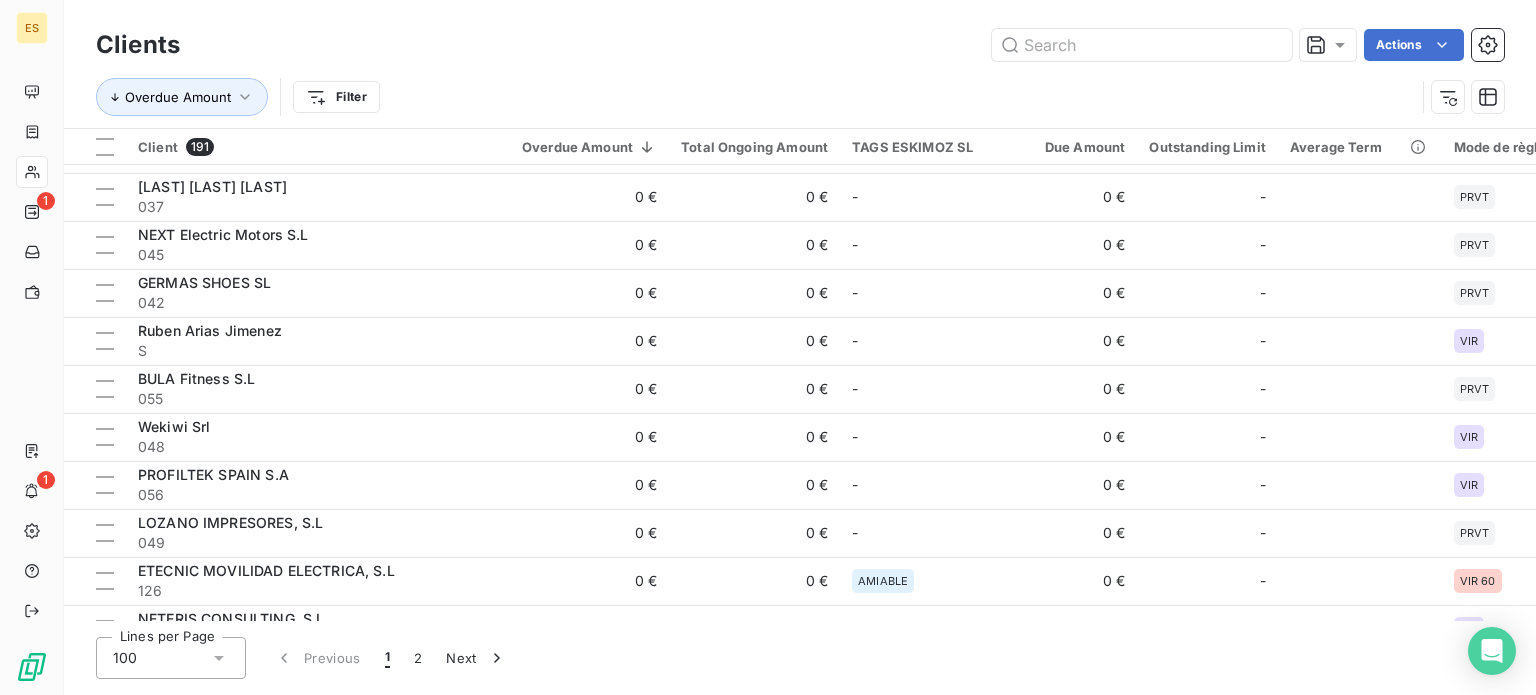 scroll, scrollTop: 512, scrollLeft: 0, axis: vertical 